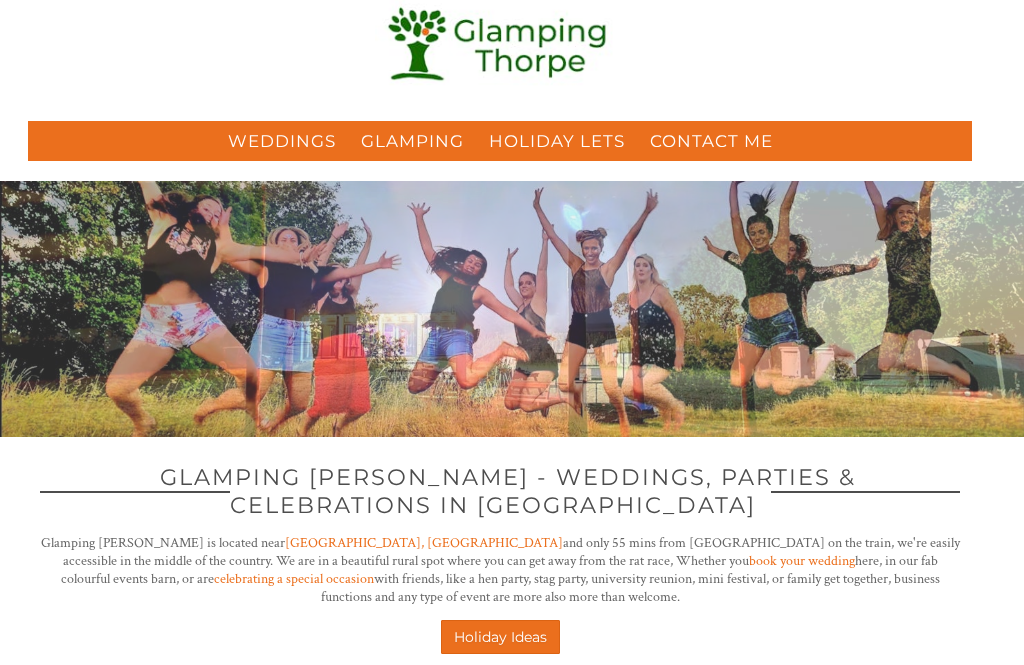 scroll, scrollTop: 41, scrollLeft: 0, axis: vertical 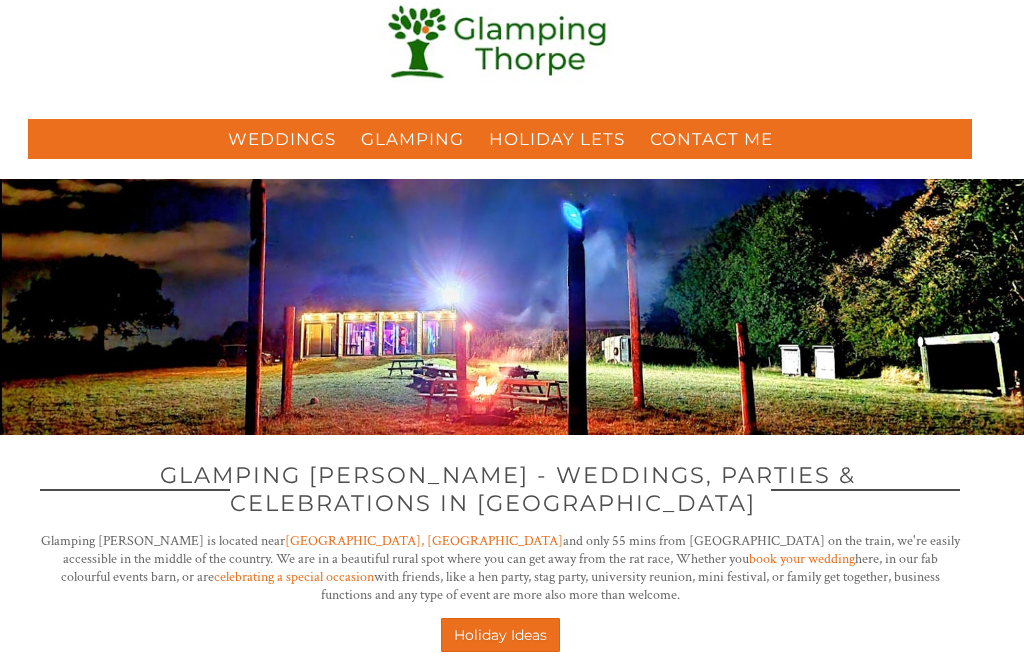 click on "Weddings" at bounding box center (282, 139) 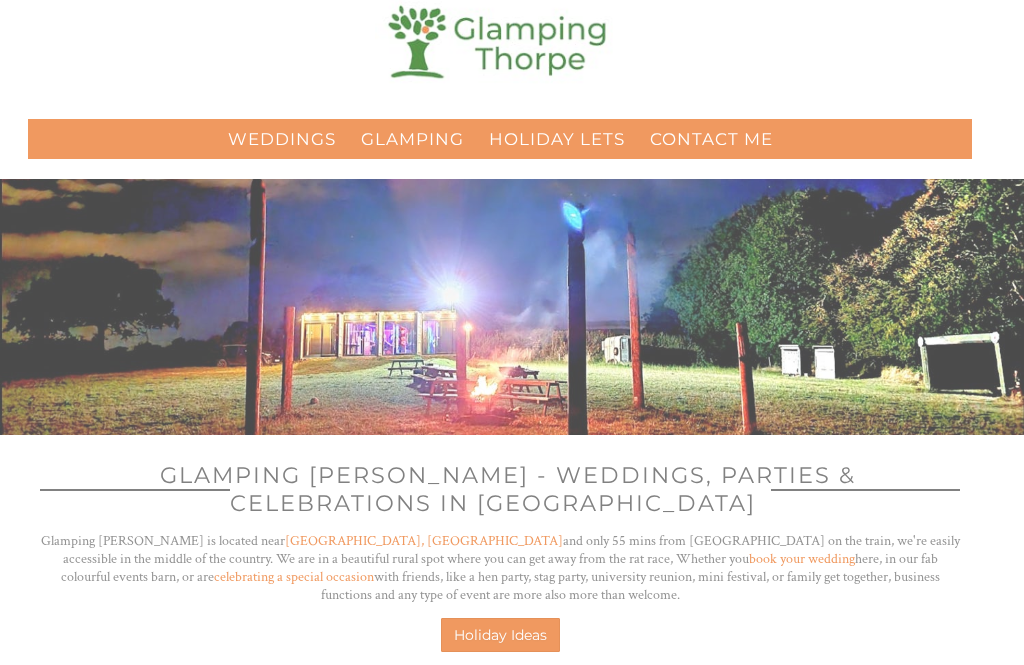 scroll, scrollTop: 0, scrollLeft: 0, axis: both 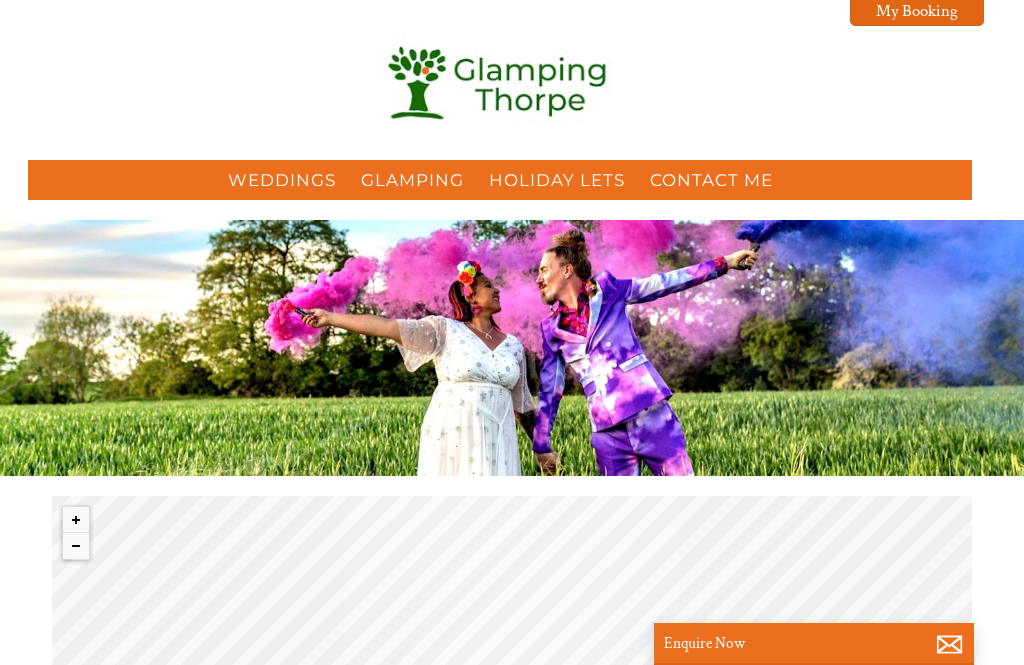 click on "Weddings" at bounding box center (282, 180) 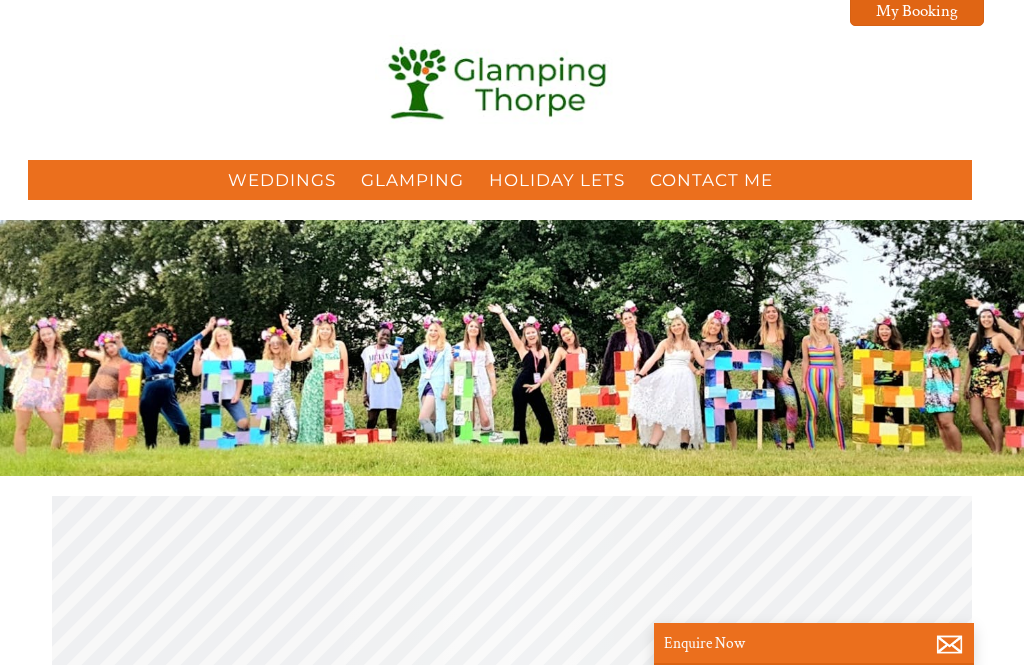 scroll, scrollTop: 0, scrollLeft: 18, axis: horizontal 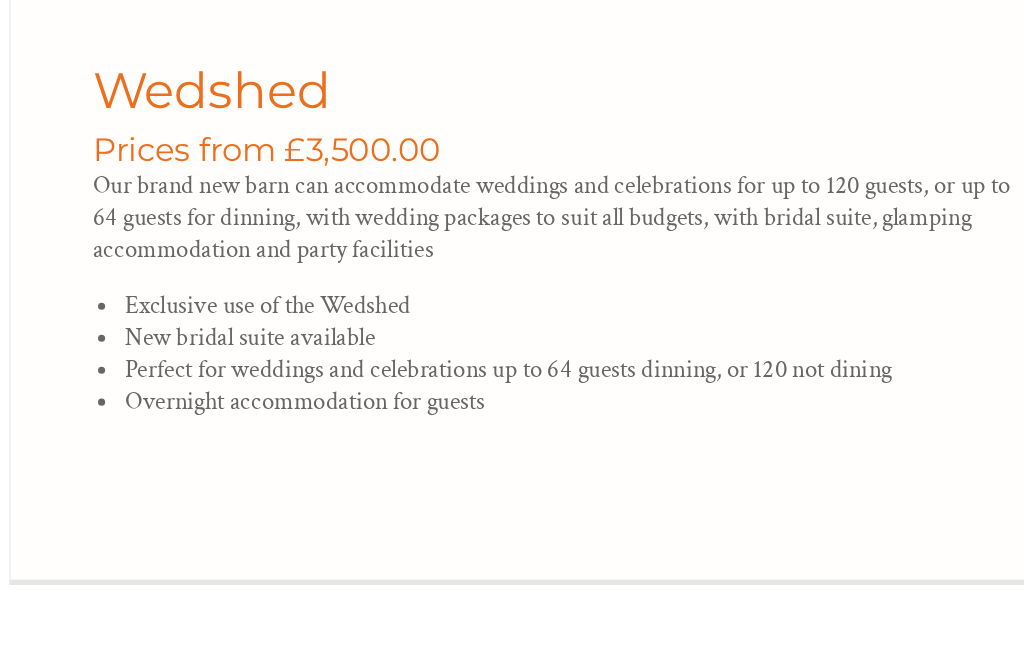 click on "Wedshed
Check Availability
More Info
Wedshed
Prices from £3,500.00
Our brand new barn can accommodate weddings and  celebrations for up to 120 guests, or up to 64 guests for dinning, with wedding packages to suit all budgets, with bridal suite, glamping accommodation and party facilities
Exclusive use of the Wedshed
New bridal suite available" at bounding box center (512, 286) 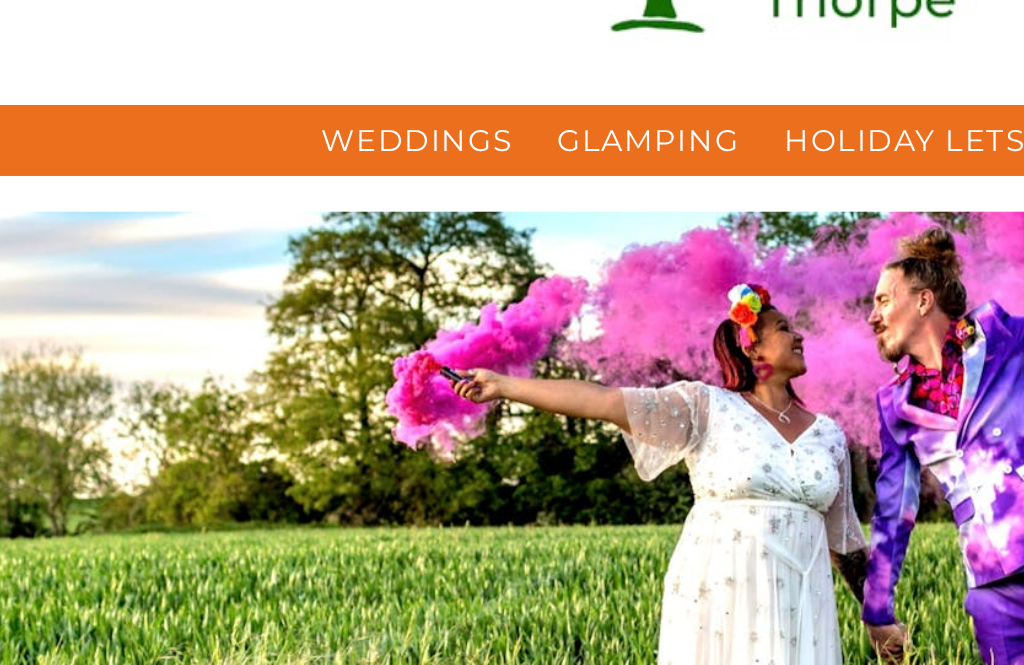 scroll, scrollTop: 0, scrollLeft: 0, axis: both 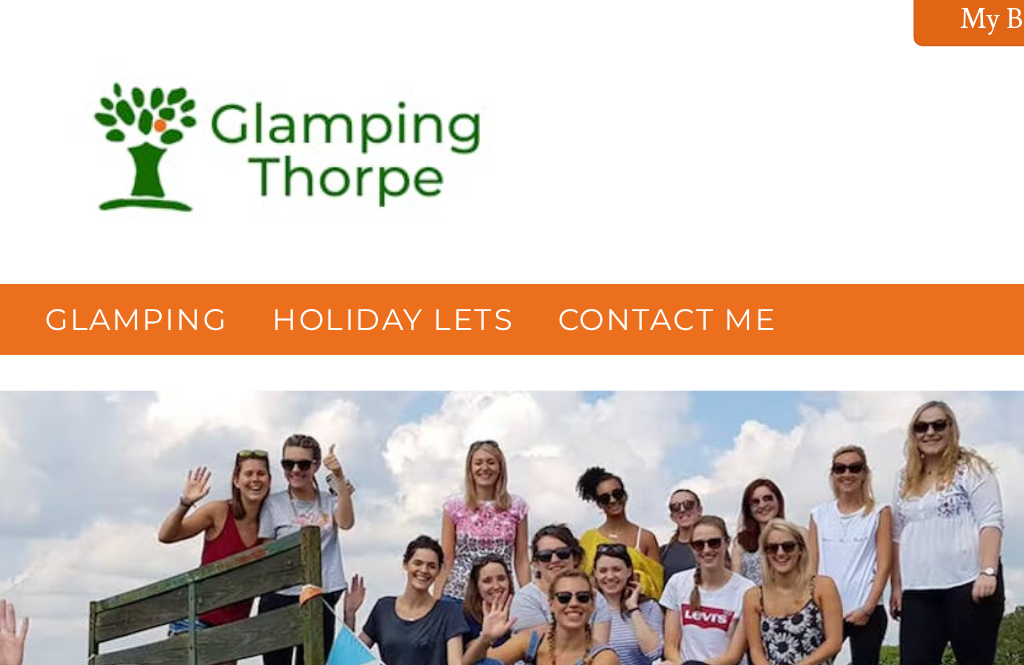 click on "Holiday Lets" at bounding box center [557, 180] 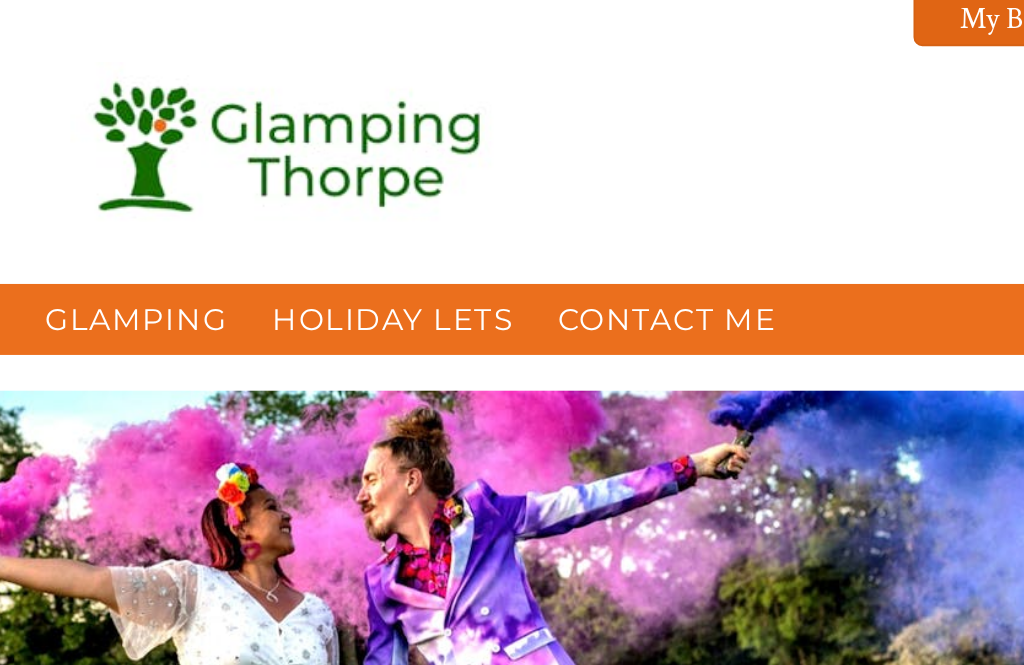 scroll, scrollTop: 0, scrollLeft: 18, axis: horizontal 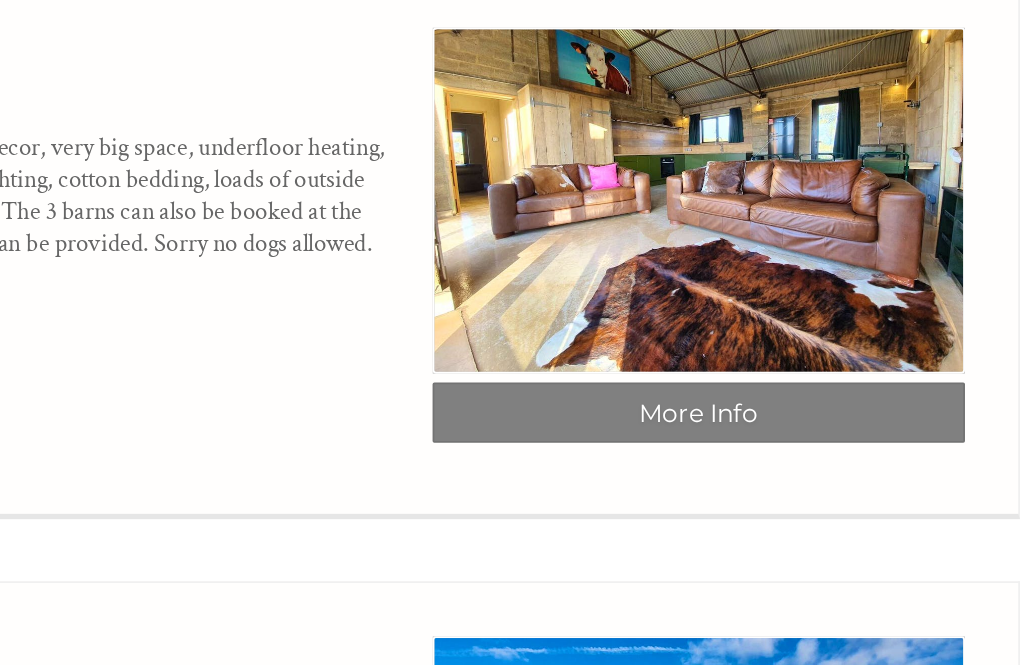 click on "More Info" at bounding box center (791, 470) 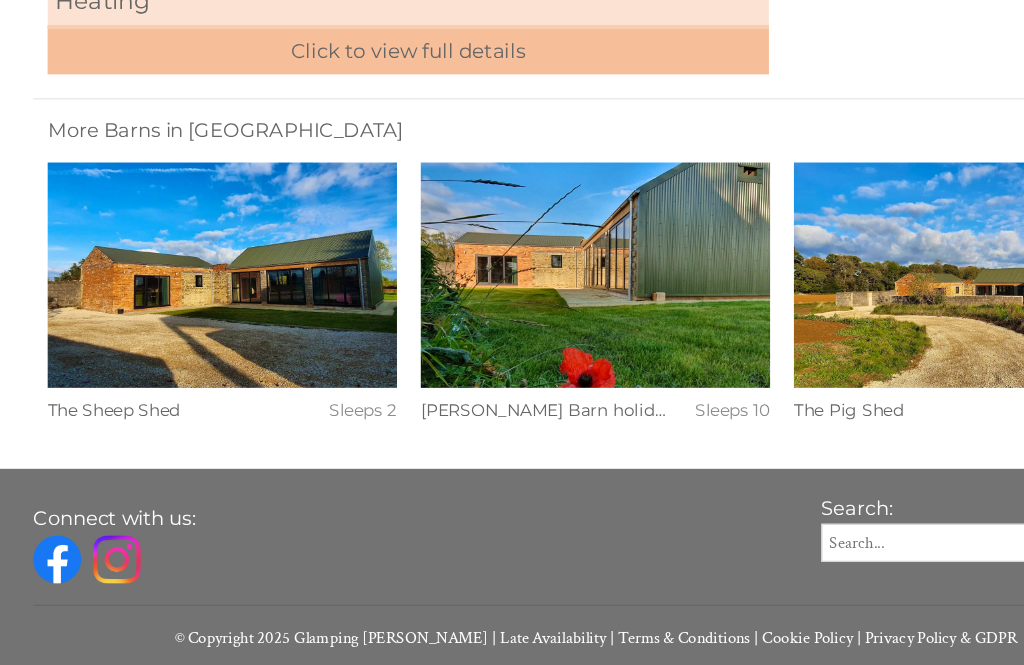scroll, scrollTop: 705, scrollLeft: 0, axis: vertical 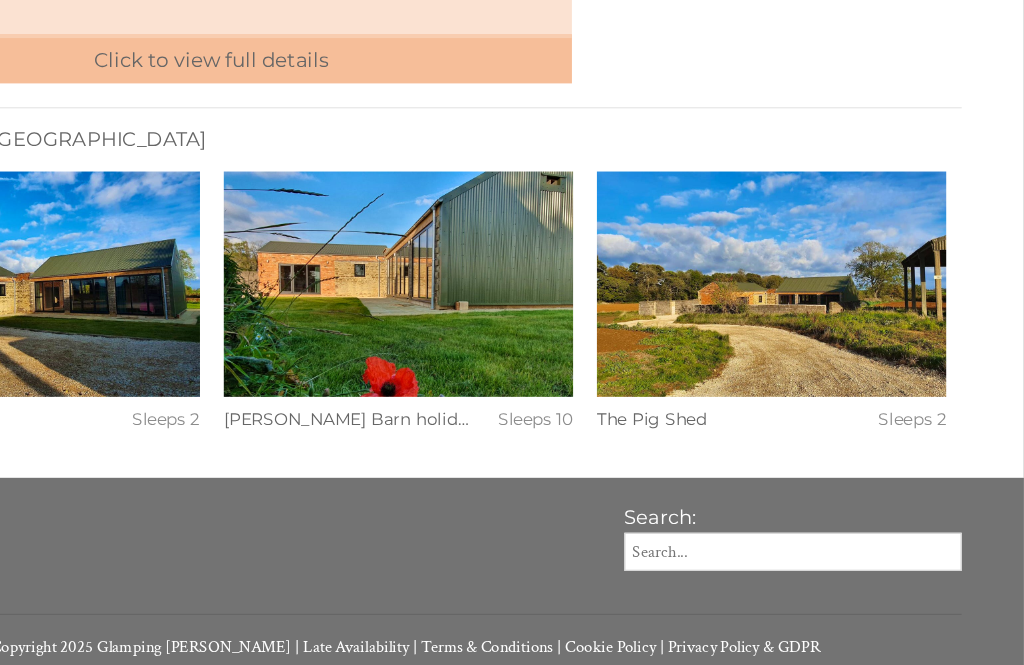 click at bounding box center [812, 282] 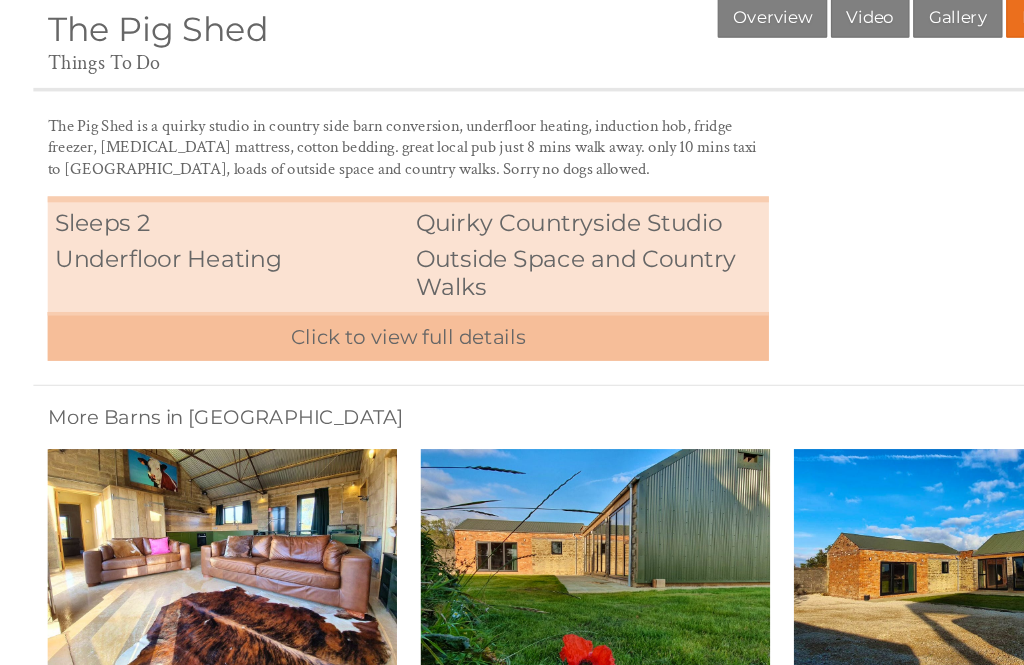 scroll, scrollTop: 448, scrollLeft: 0, axis: vertical 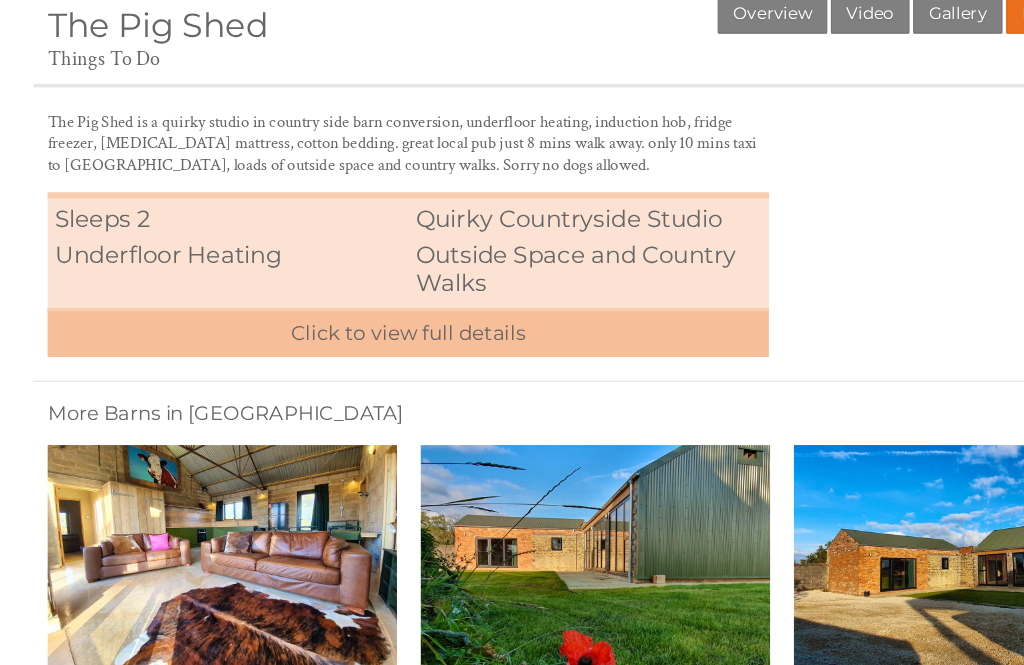 click on "Click to view full details" at bounding box center [342, 332] 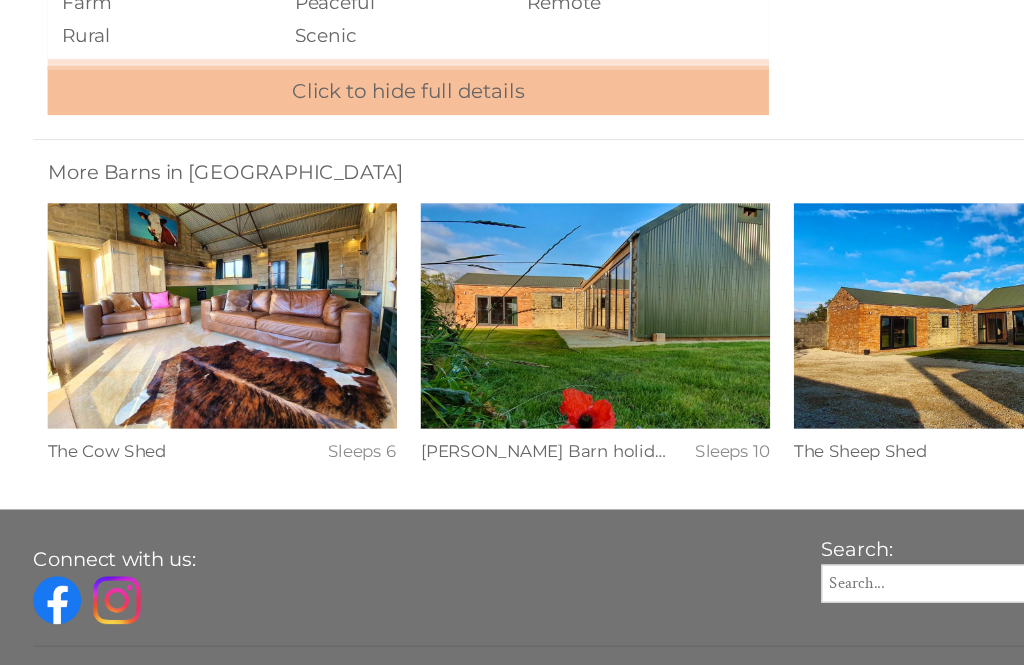 scroll, scrollTop: 1434, scrollLeft: 0, axis: vertical 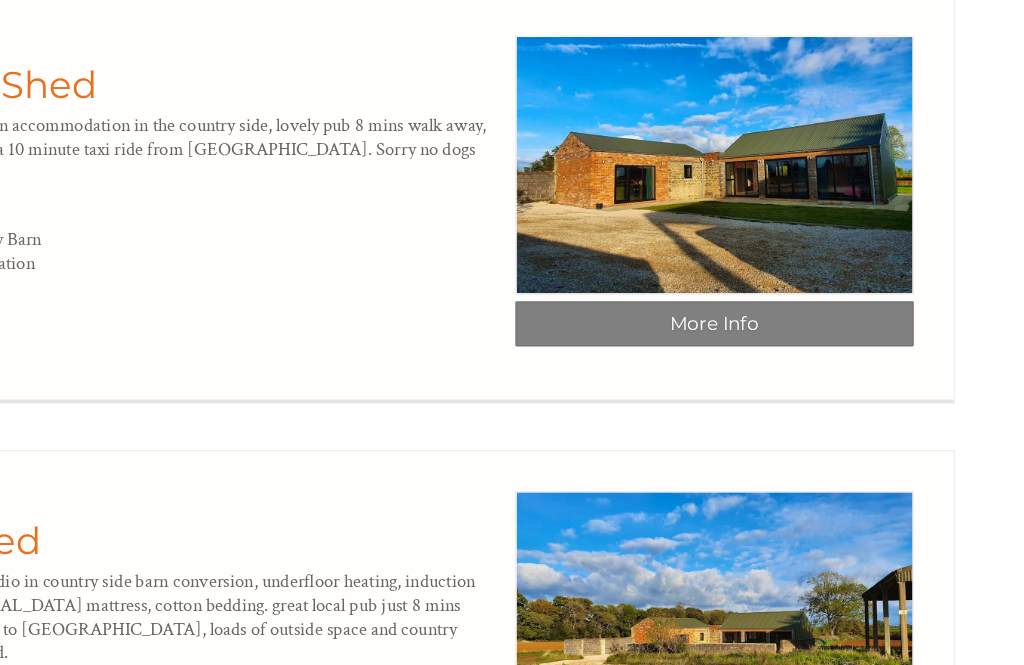 click on "More Info" at bounding box center [791, 244] 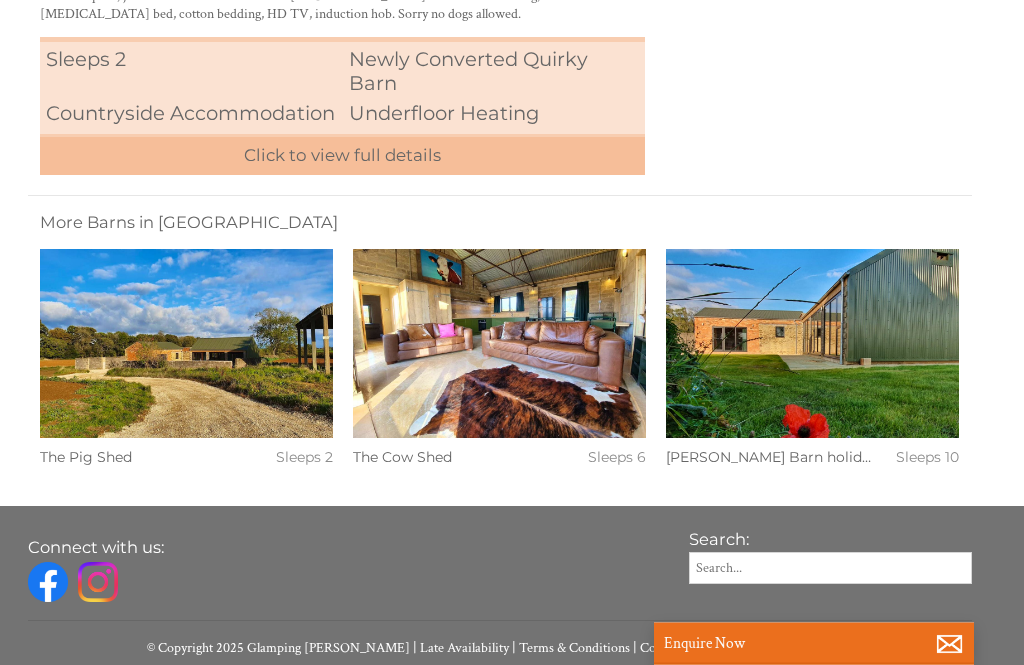 scroll, scrollTop: 625, scrollLeft: 0, axis: vertical 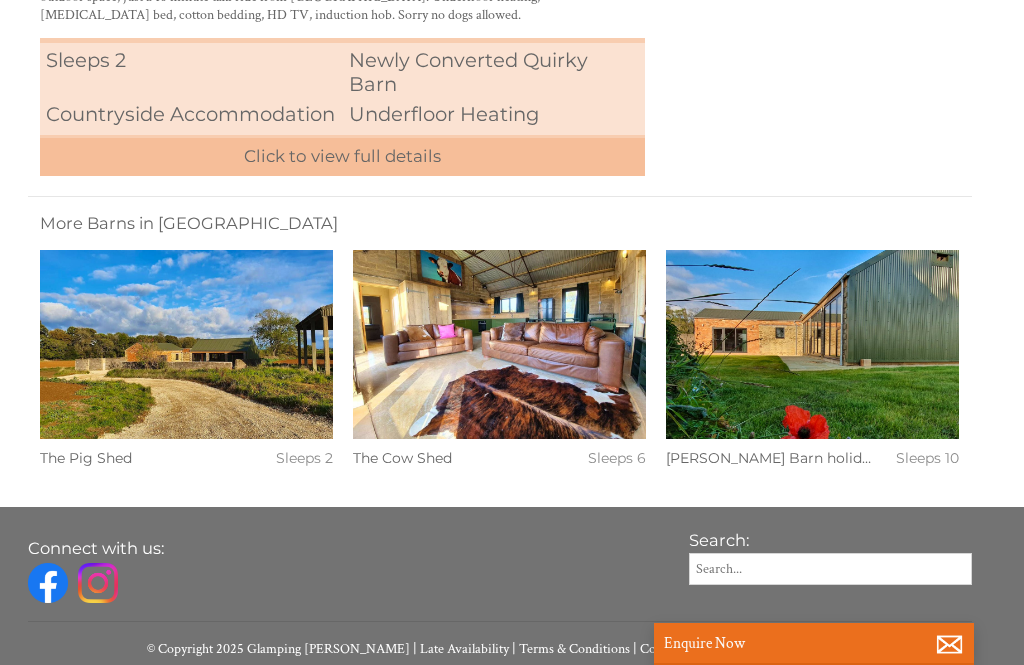 click at bounding box center (186, 344) 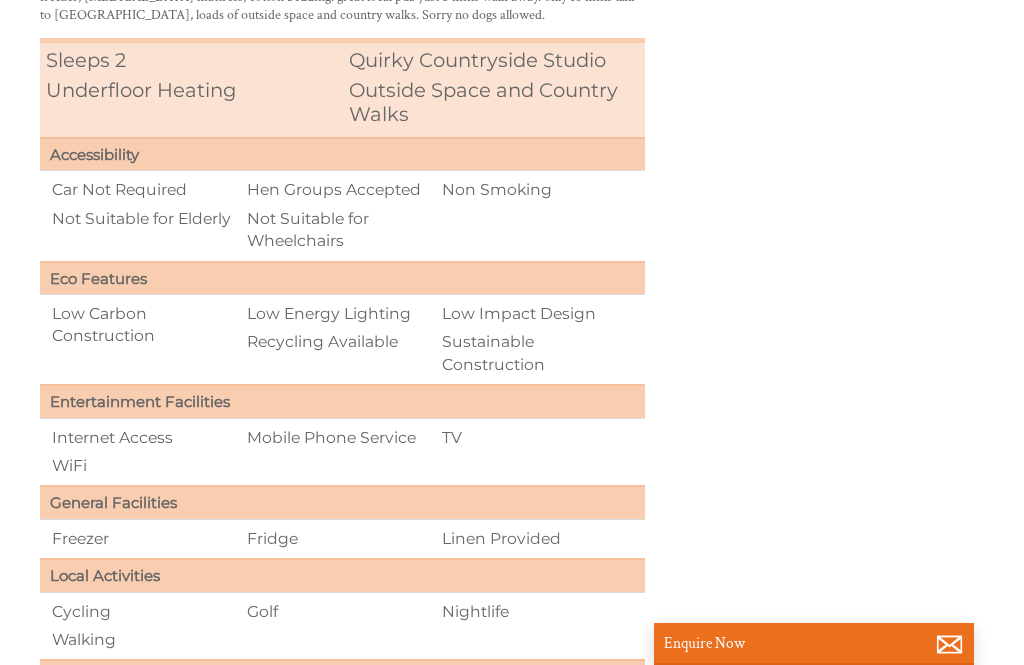 scroll, scrollTop: 0, scrollLeft: 0, axis: both 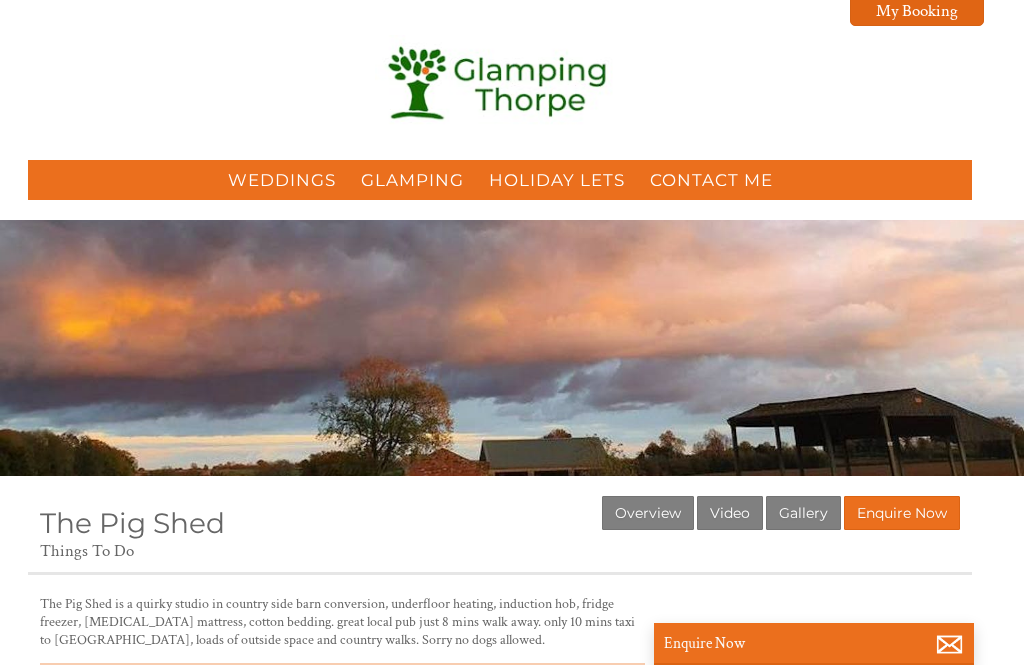 click on "Video" at bounding box center [730, 513] 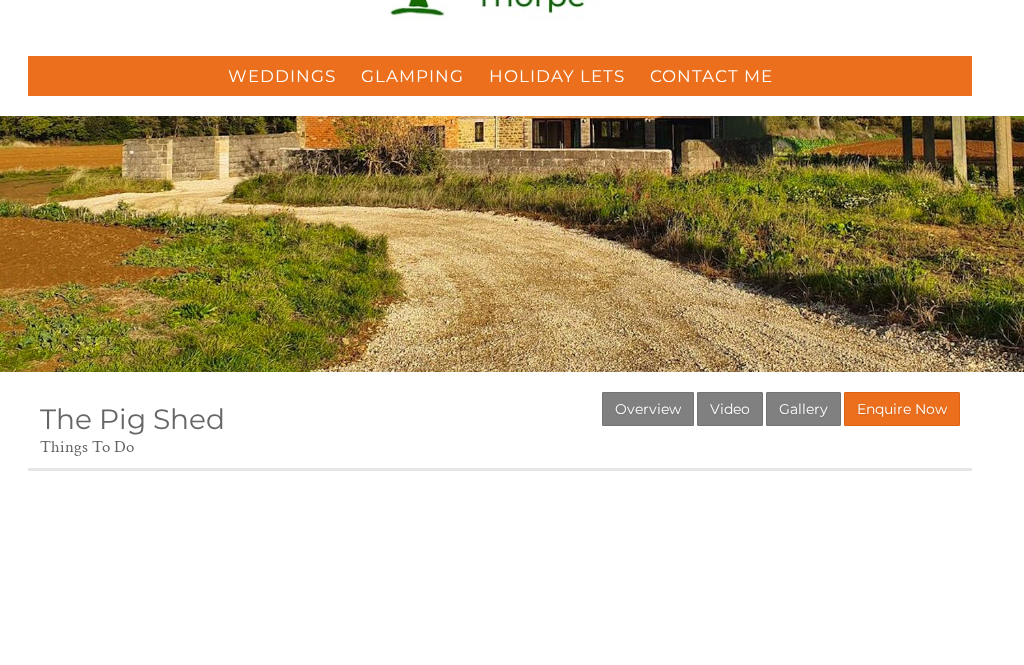 scroll, scrollTop: 92, scrollLeft: 0, axis: vertical 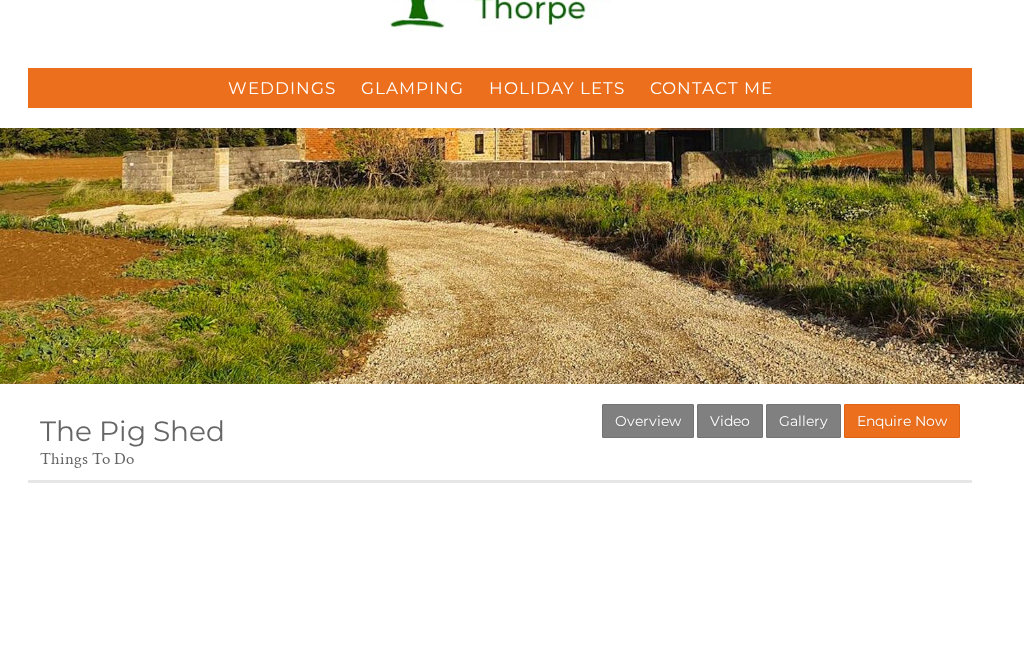 click on "Gallery" at bounding box center (803, 421) 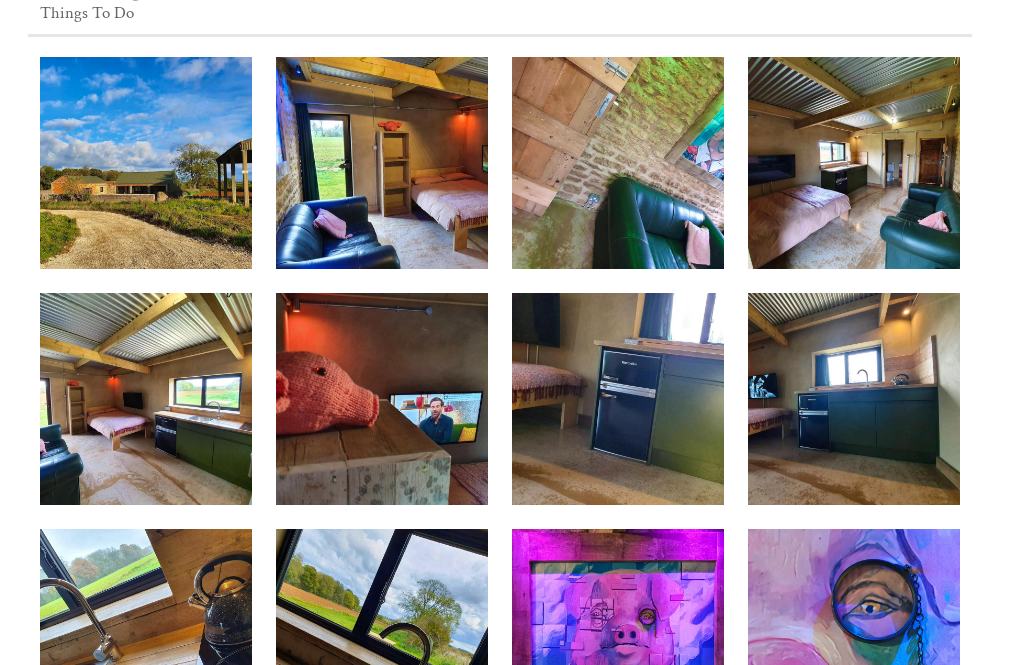 scroll, scrollTop: 575, scrollLeft: 0, axis: vertical 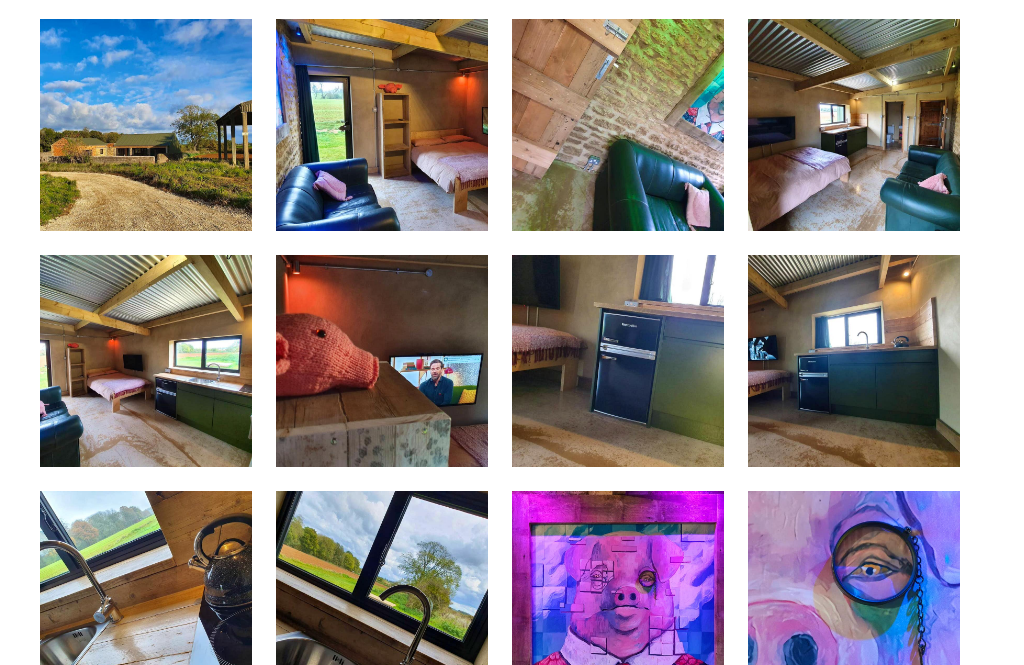 click at bounding box center [618, 362] 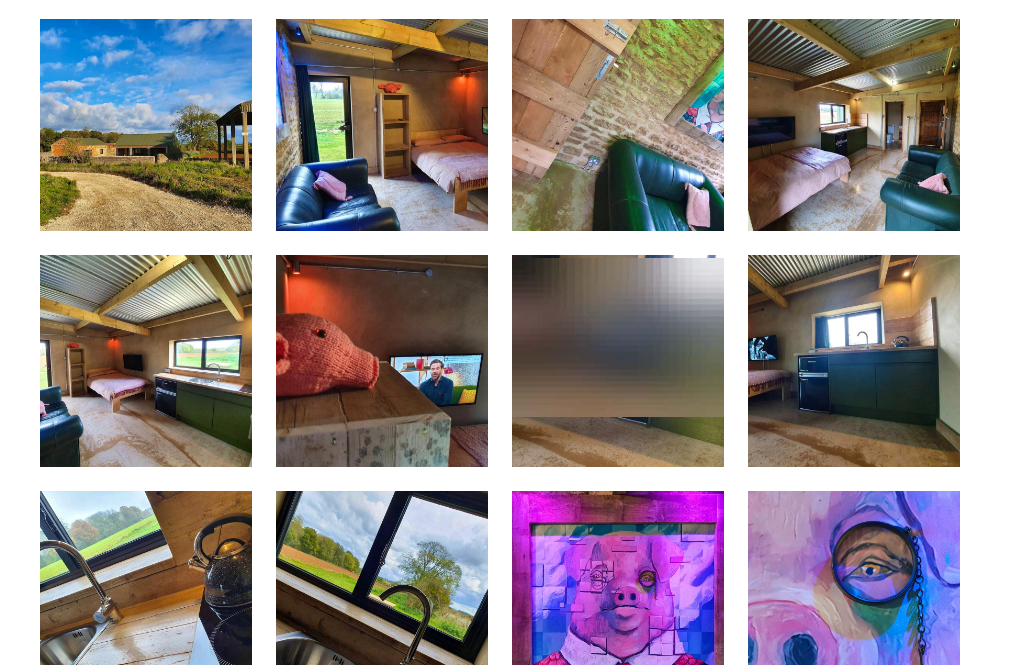 scroll, scrollTop: 576, scrollLeft: 0, axis: vertical 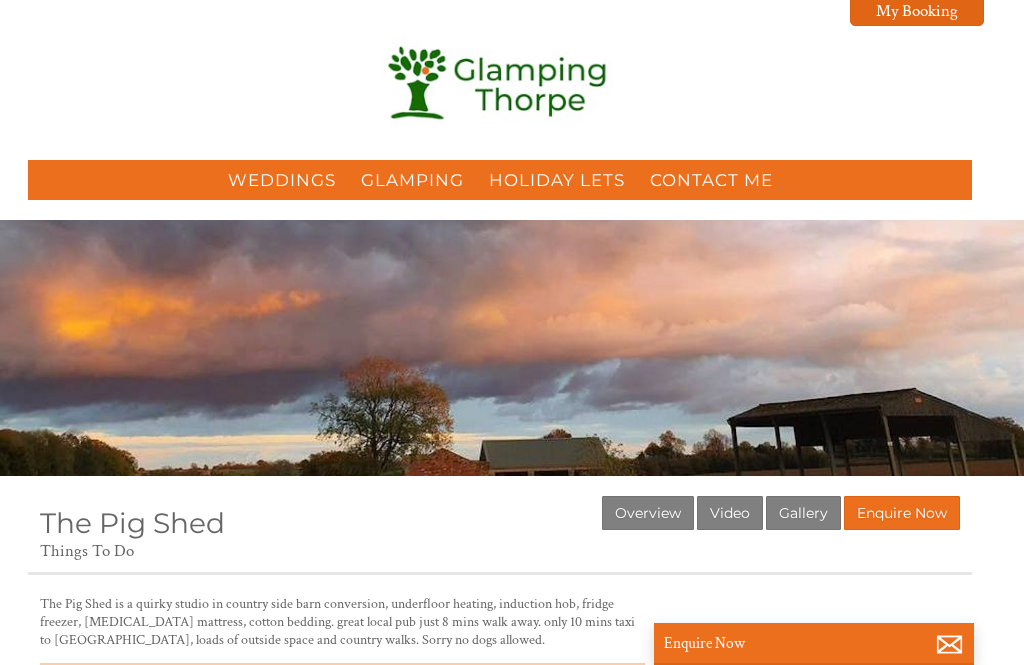 click on "Holiday Lets" at bounding box center (557, 180) 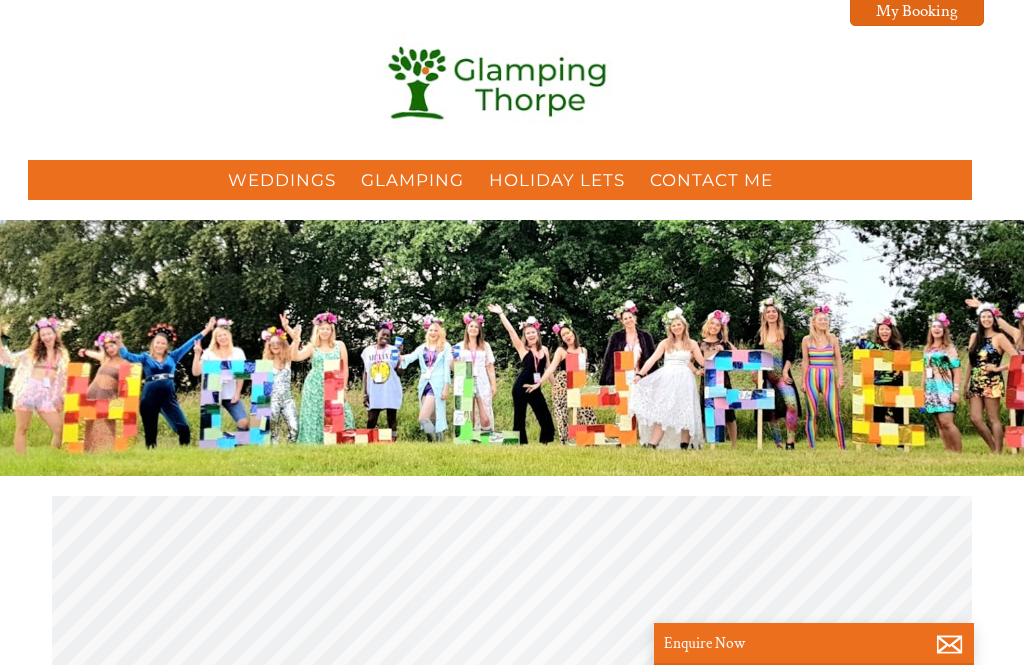 scroll, scrollTop: 0, scrollLeft: 0, axis: both 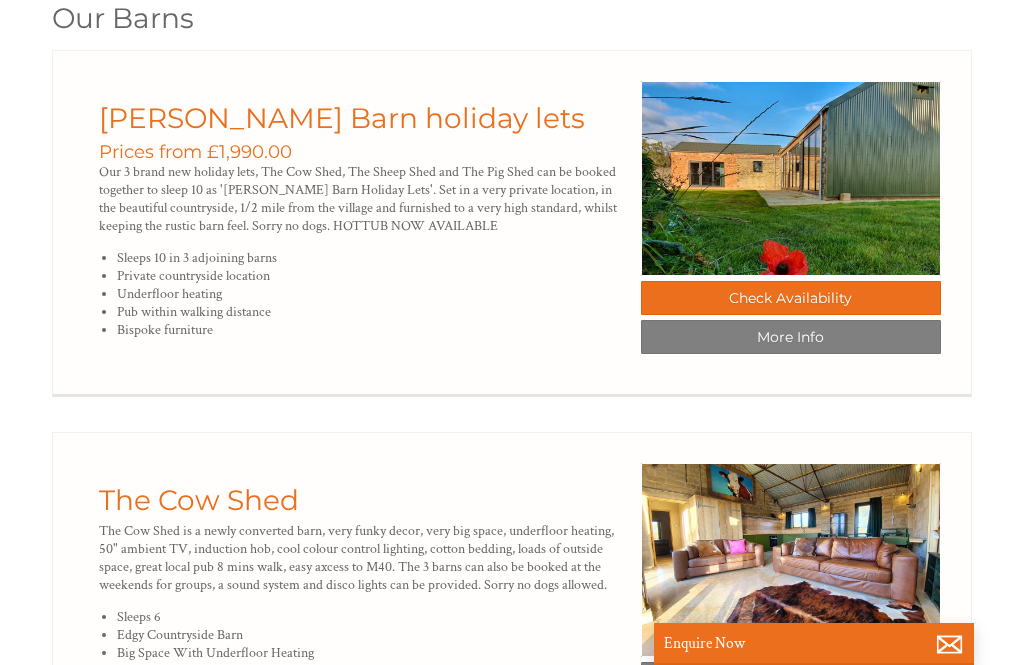 click on "Check Availability" at bounding box center [791, 298] 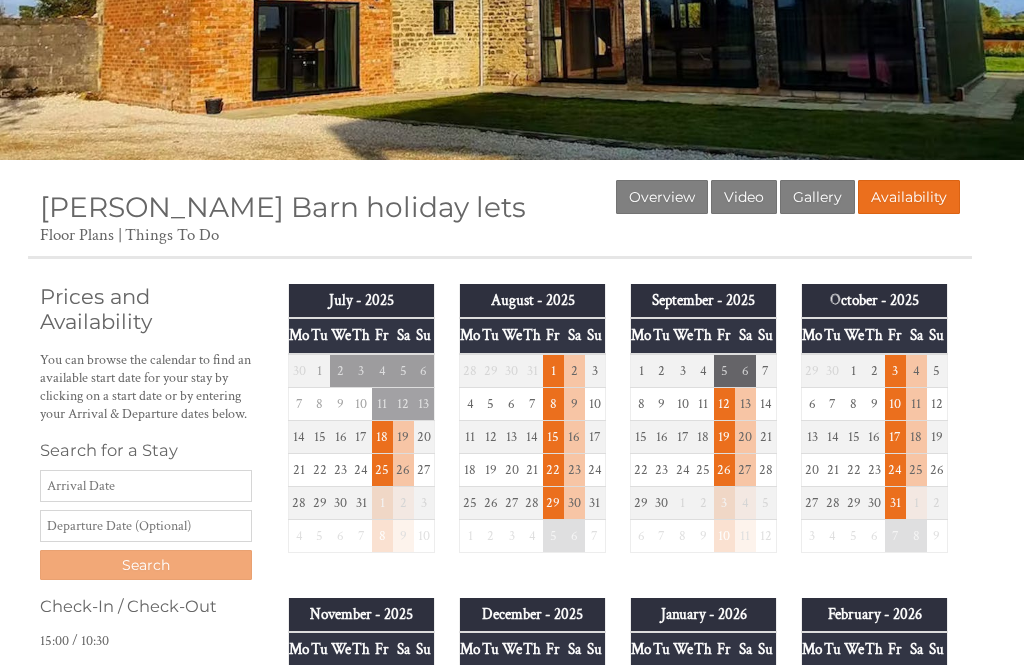 scroll, scrollTop: 313, scrollLeft: 0, axis: vertical 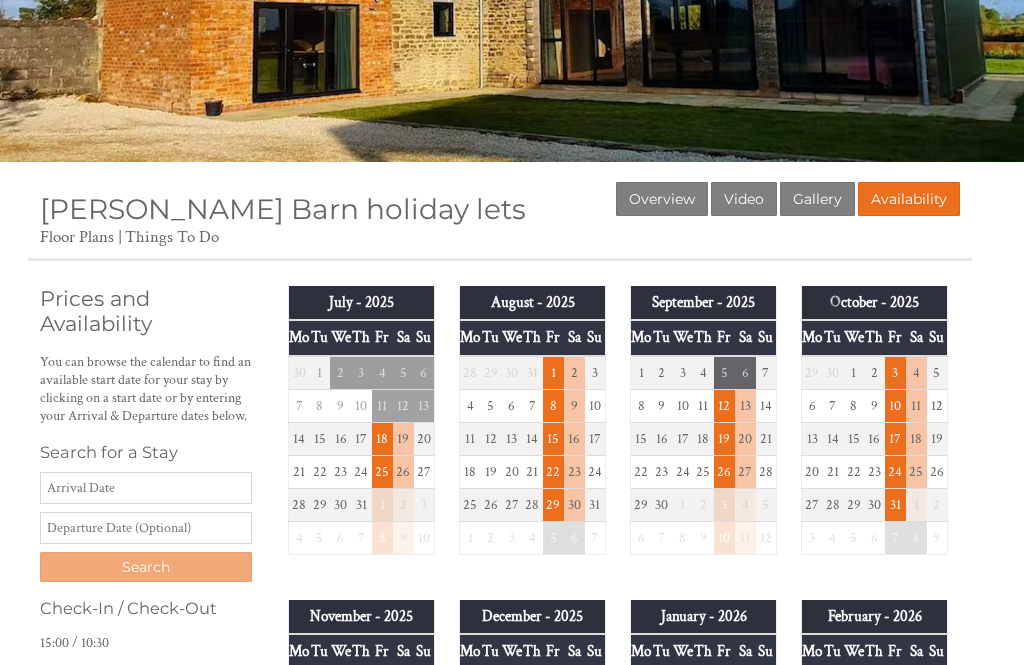 click on "October - 2025" at bounding box center (875, 304) 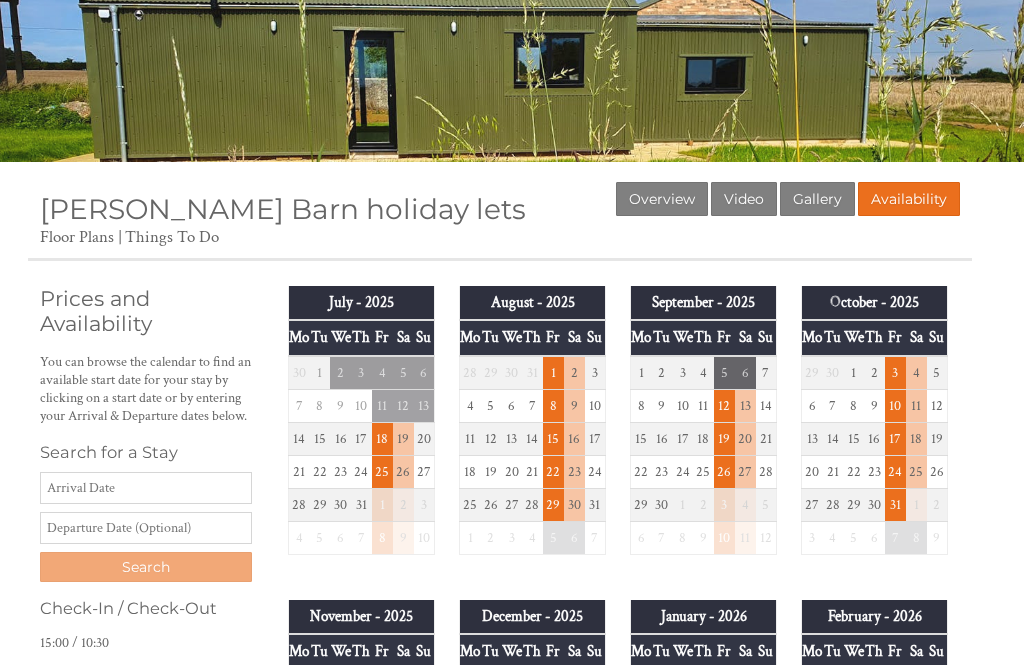 click on "Availability" at bounding box center (909, 199) 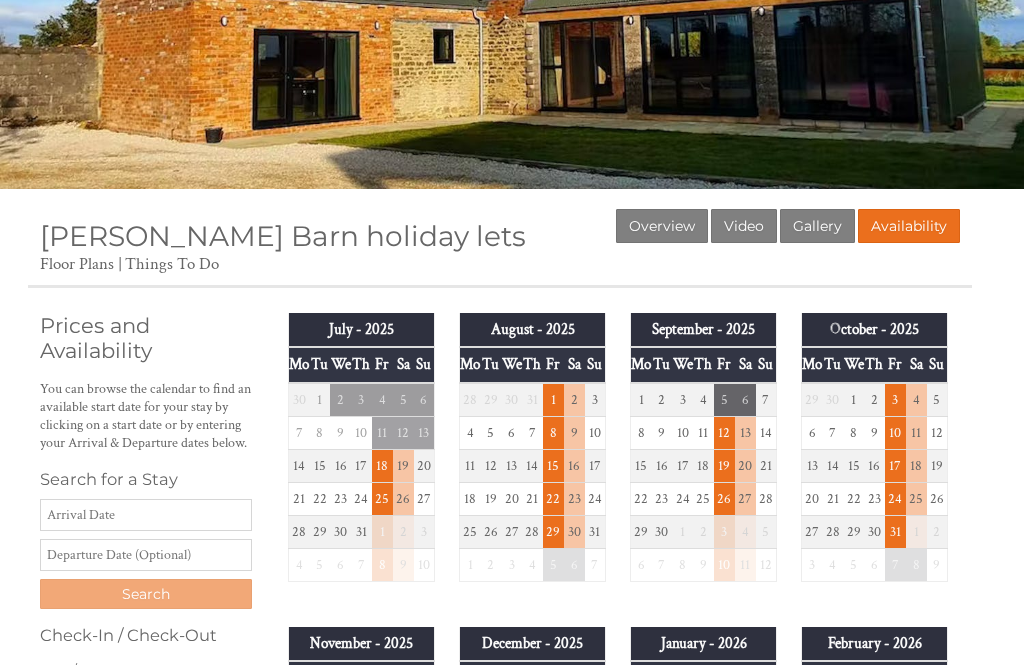 scroll, scrollTop: 333, scrollLeft: 0, axis: vertical 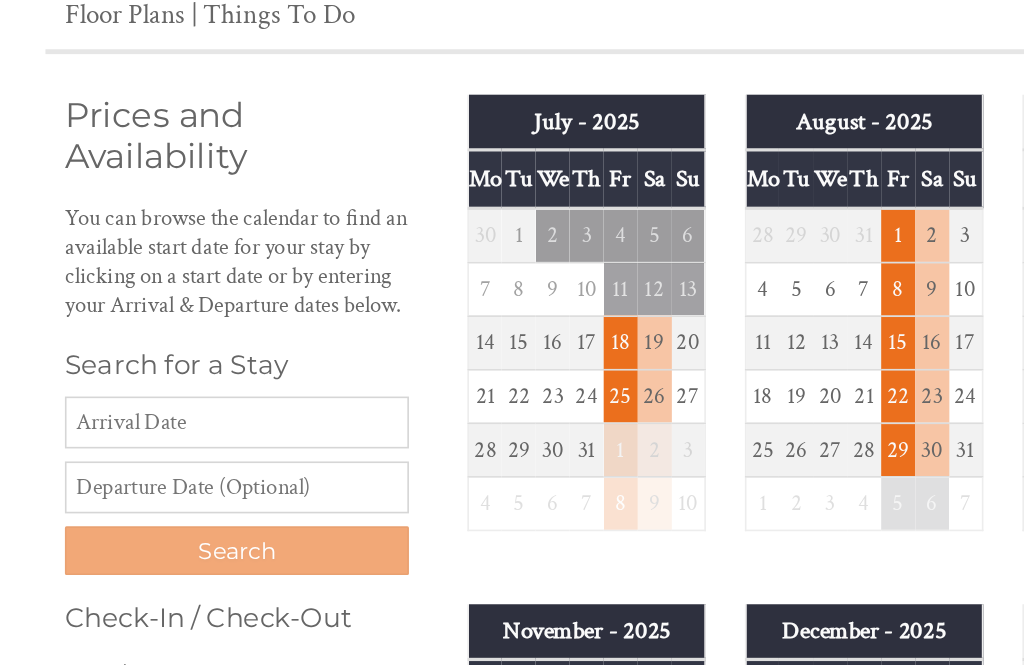 click on "Date" at bounding box center (146, 469) 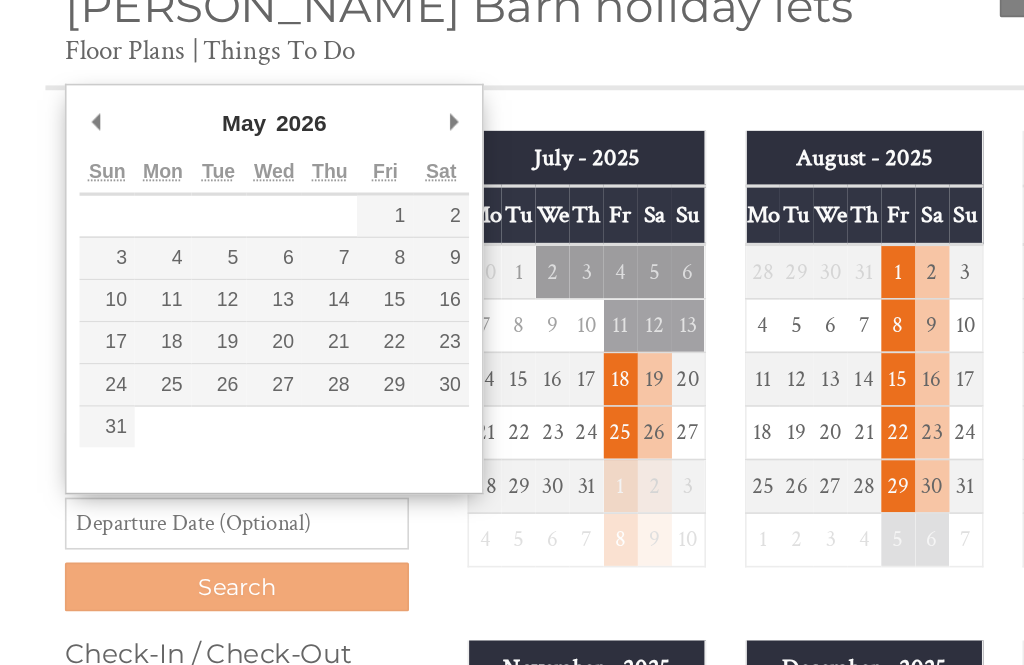 type on "[DATE]" 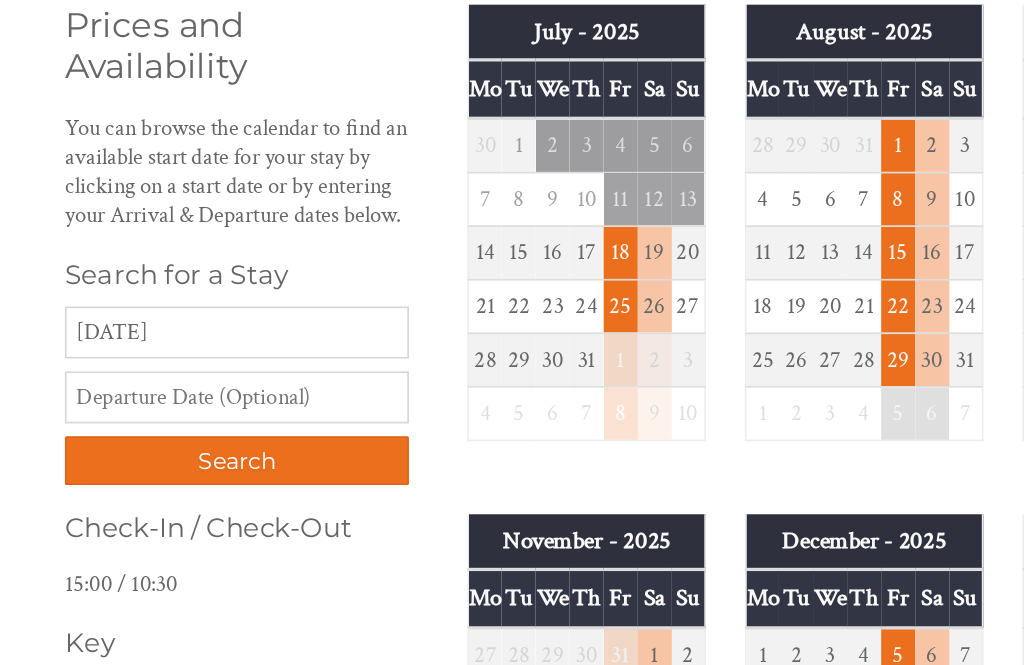 scroll, scrollTop: 385, scrollLeft: 0, axis: vertical 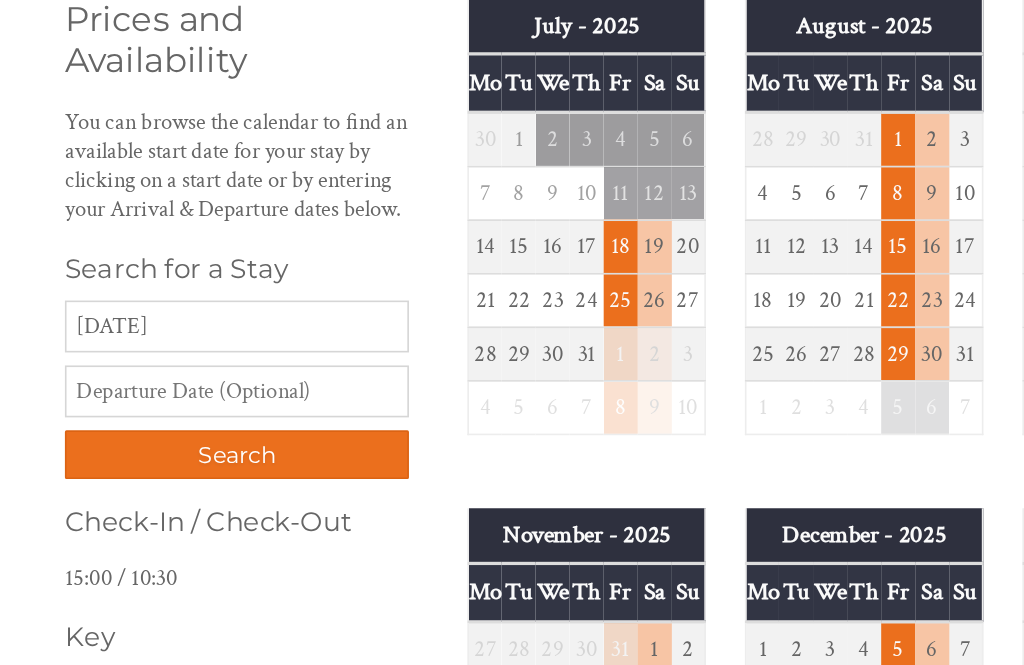 click on "Search" at bounding box center (146, 496) 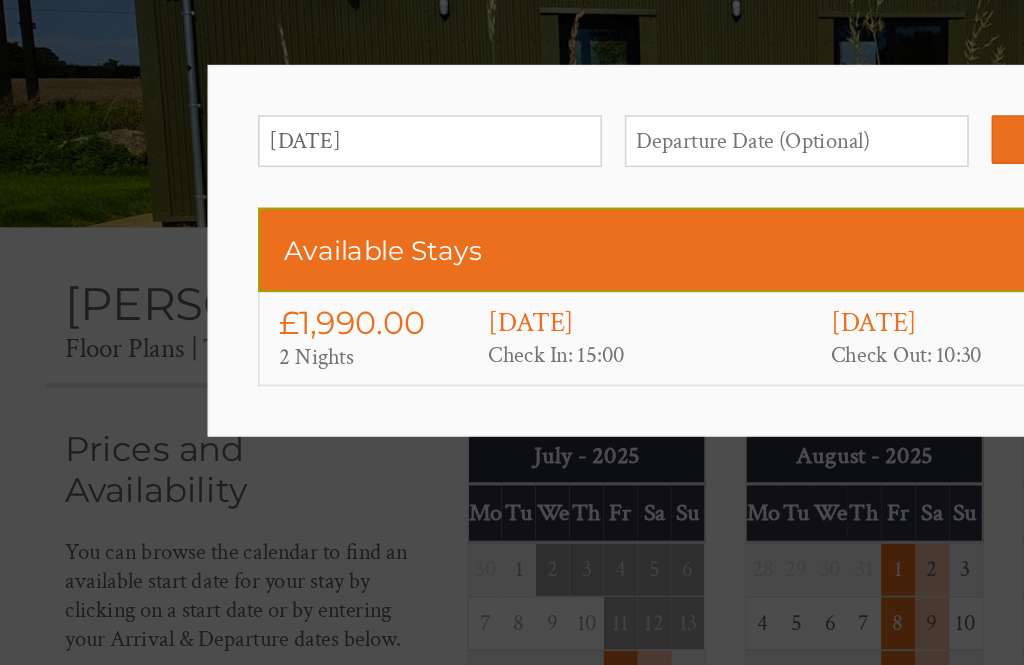 scroll, scrollTop: 335, scrollLeft: 0, axis: vertical 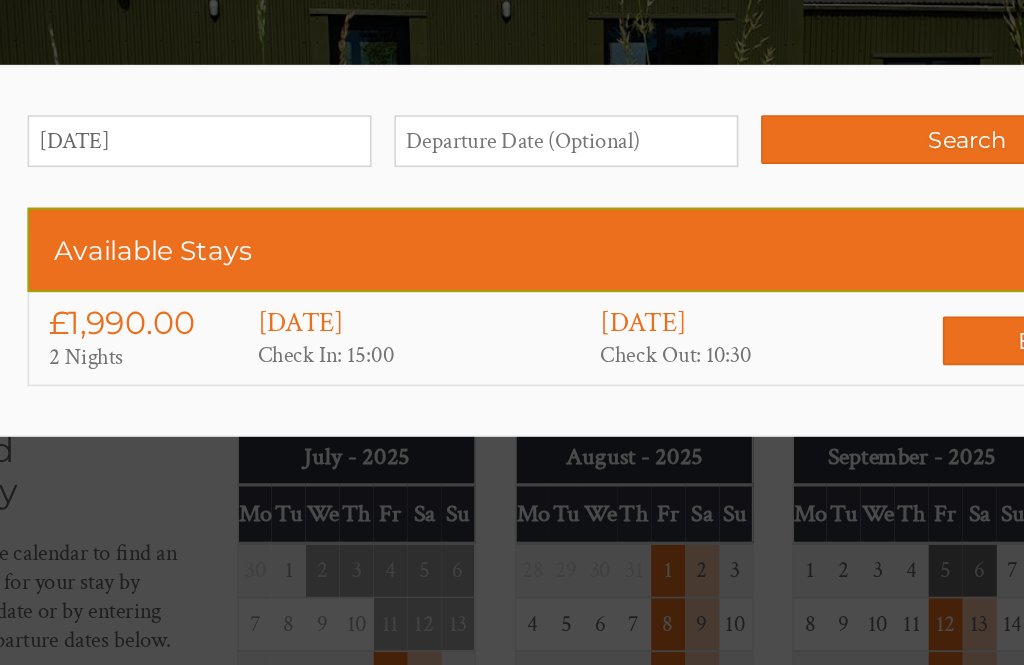 click at bounding box center [491, 87] 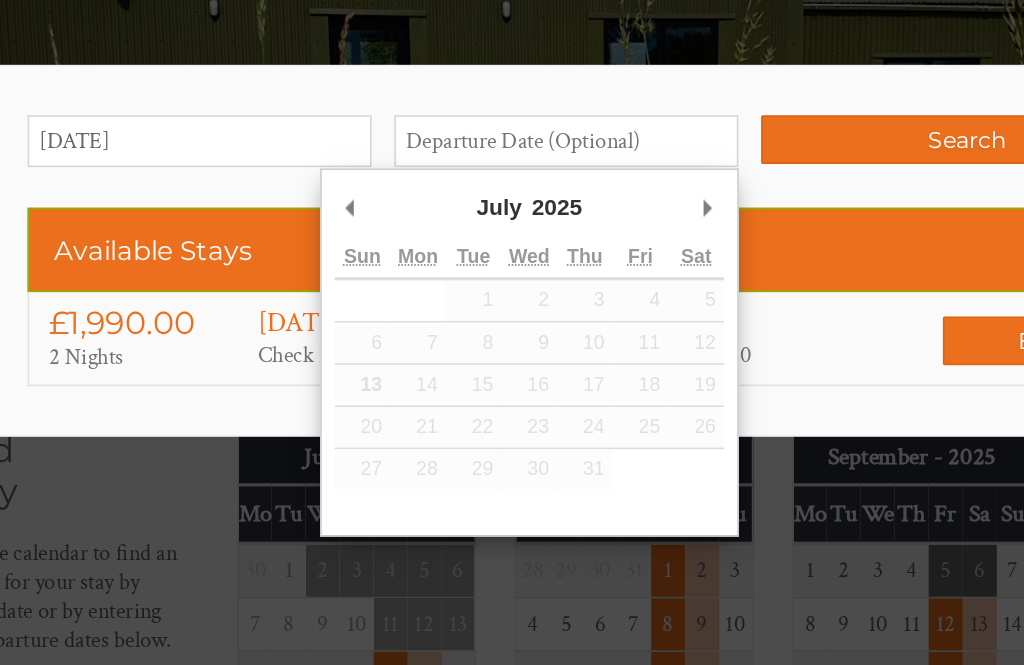 scroll, scrollTop: 335, scrollLeft: 0, axis: vertical 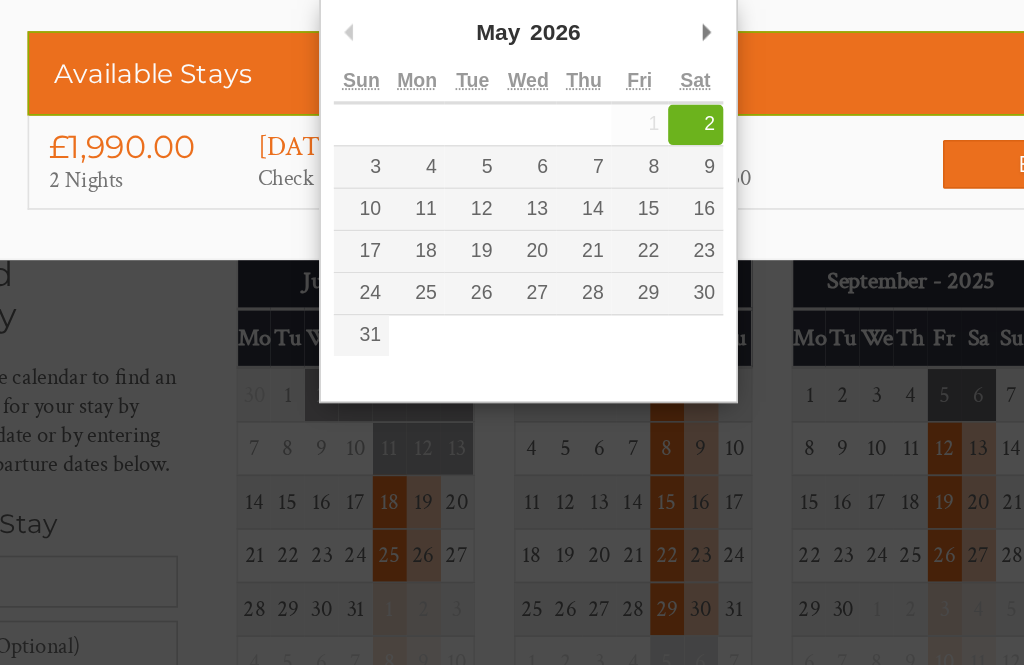 type on "[DATE]" 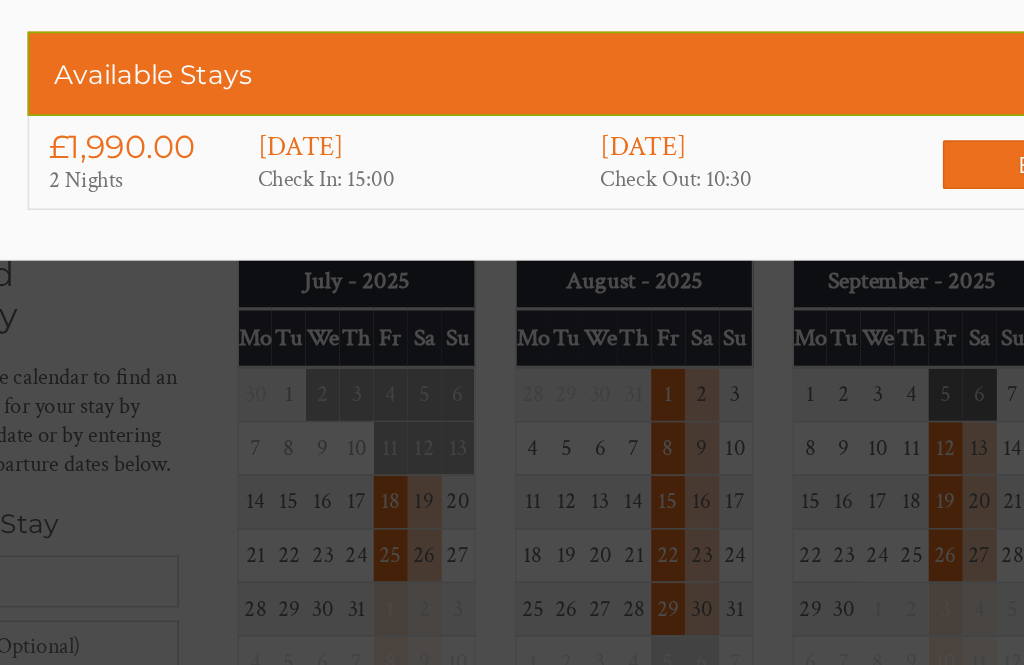 click on "Book" at bounding box center (787, 210) 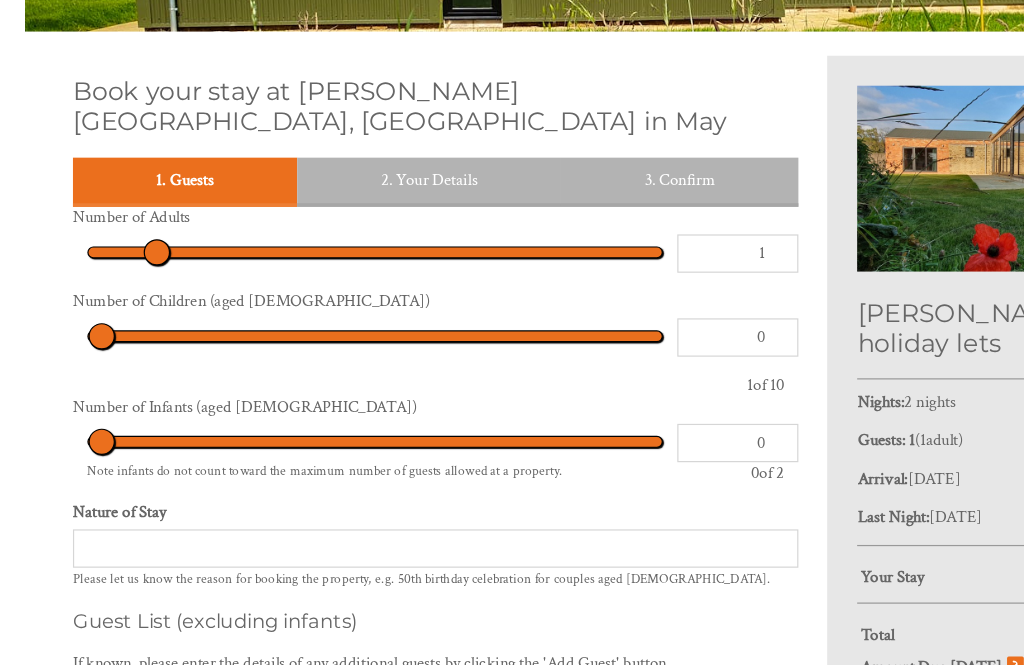 scroll, scrollTop: 407, scrollLeft: 0, axis: vertical 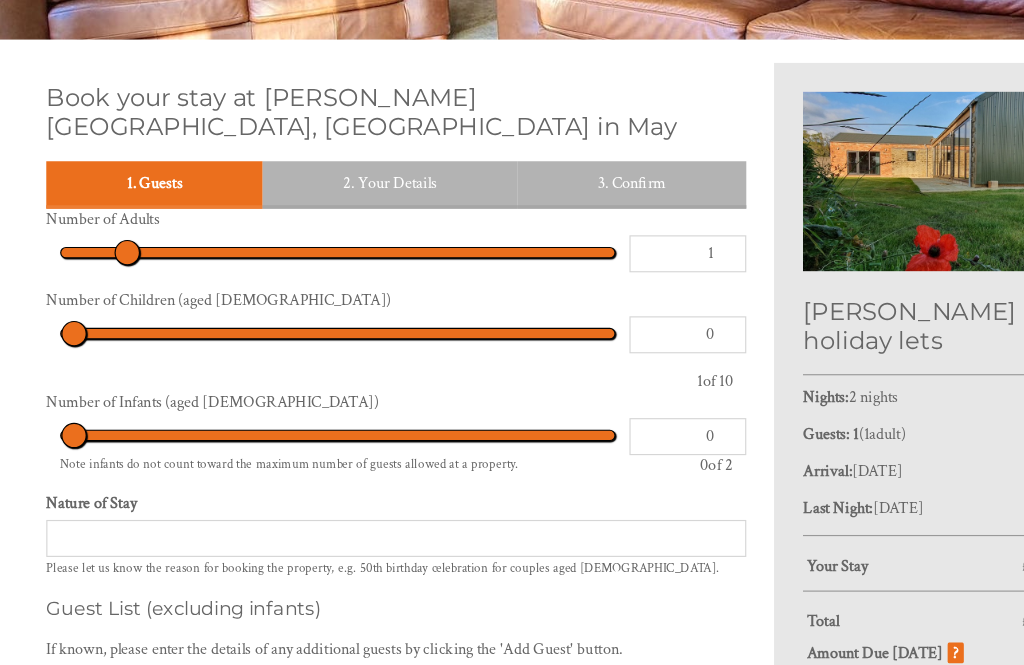type on "2" 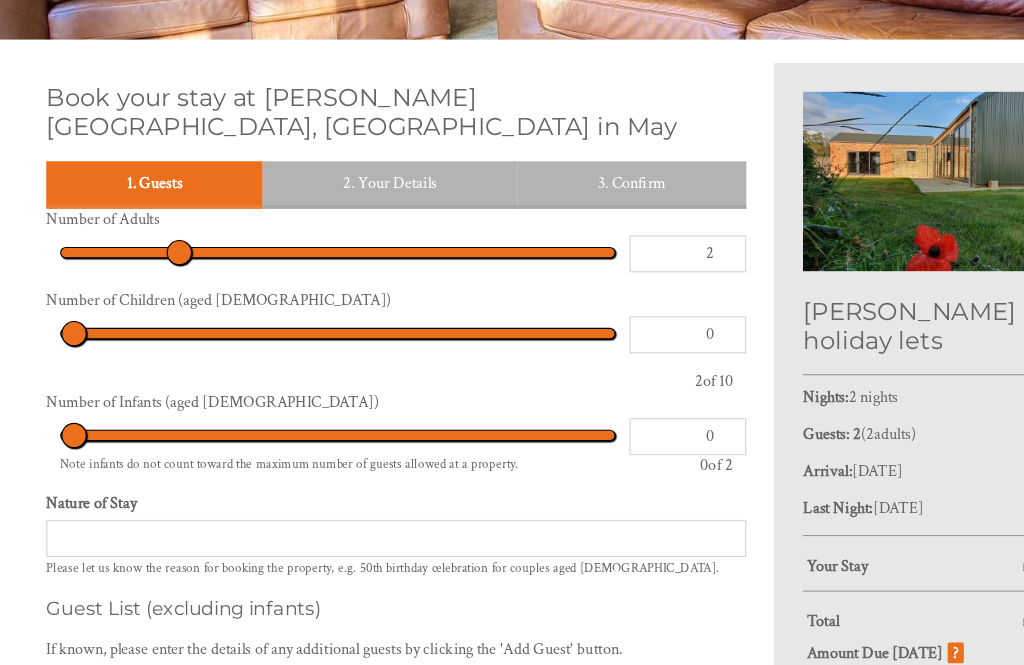 type on "2" 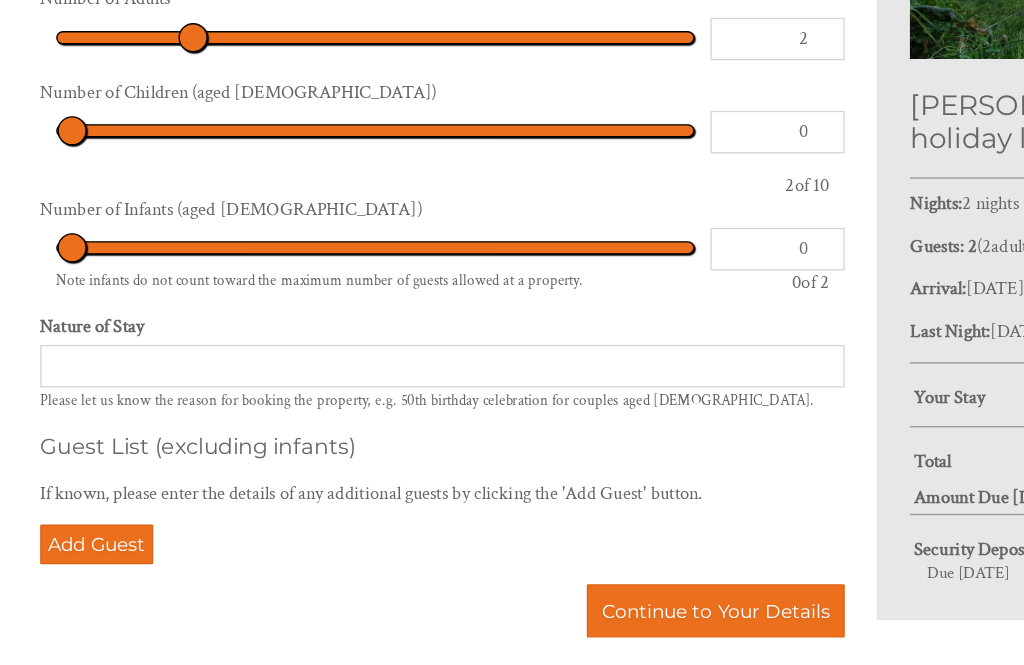 scroll, scrollTop: 519, scrollLeft: 0, axis: vertical 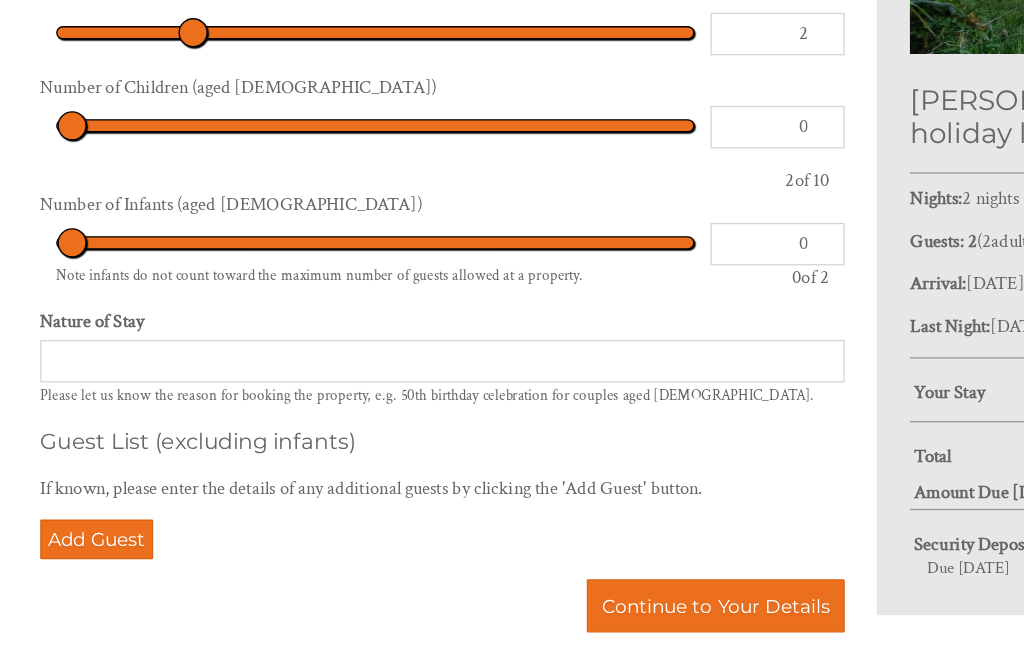click on "Nature of Stay" at bounding box center (342, 388) 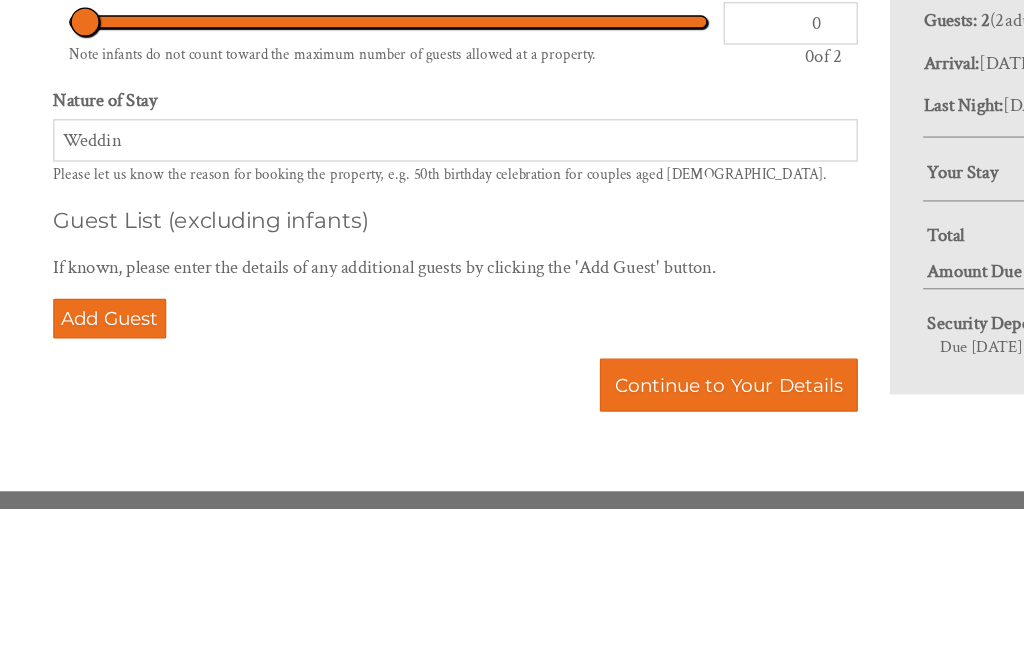 type on "Wedding" 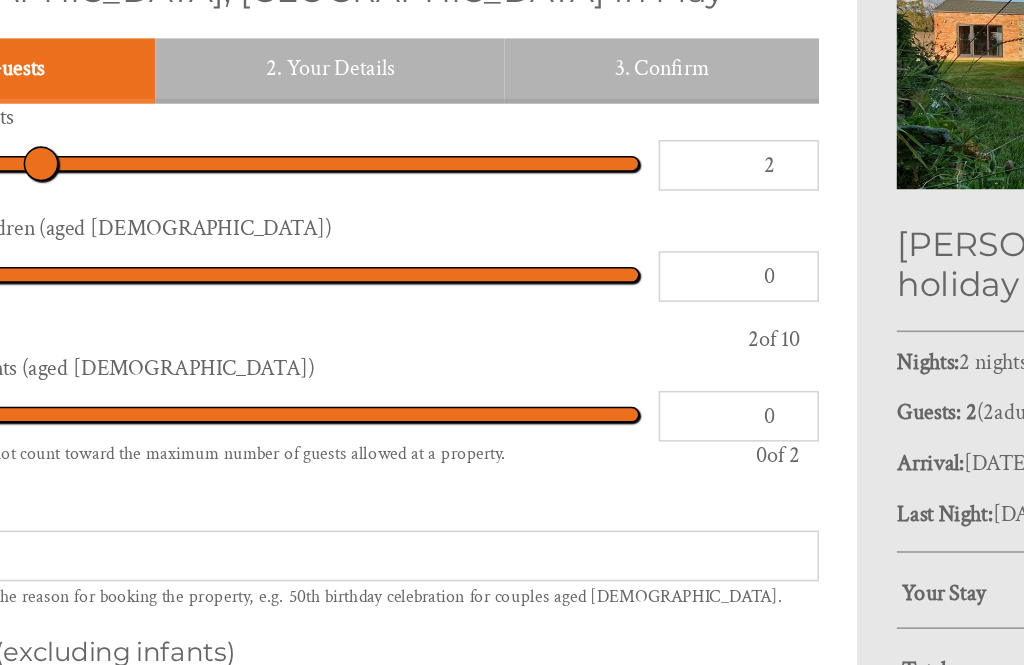 scroll, scrollTop: 493, scrollLeft: 0, axis: vertical 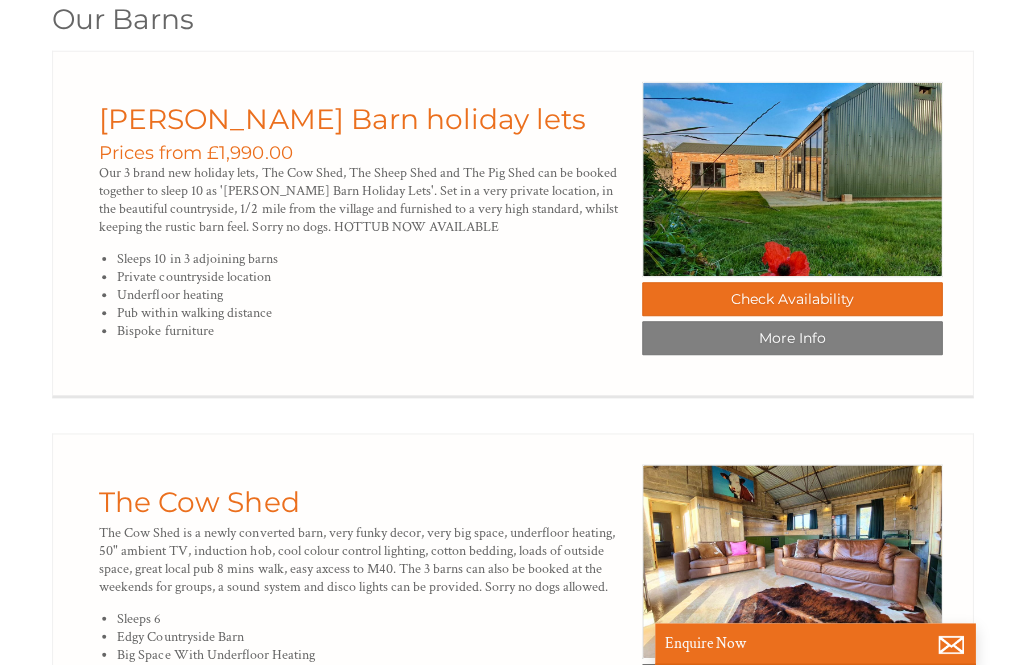 click on "Check Availability" at bounding box center (791, 299) 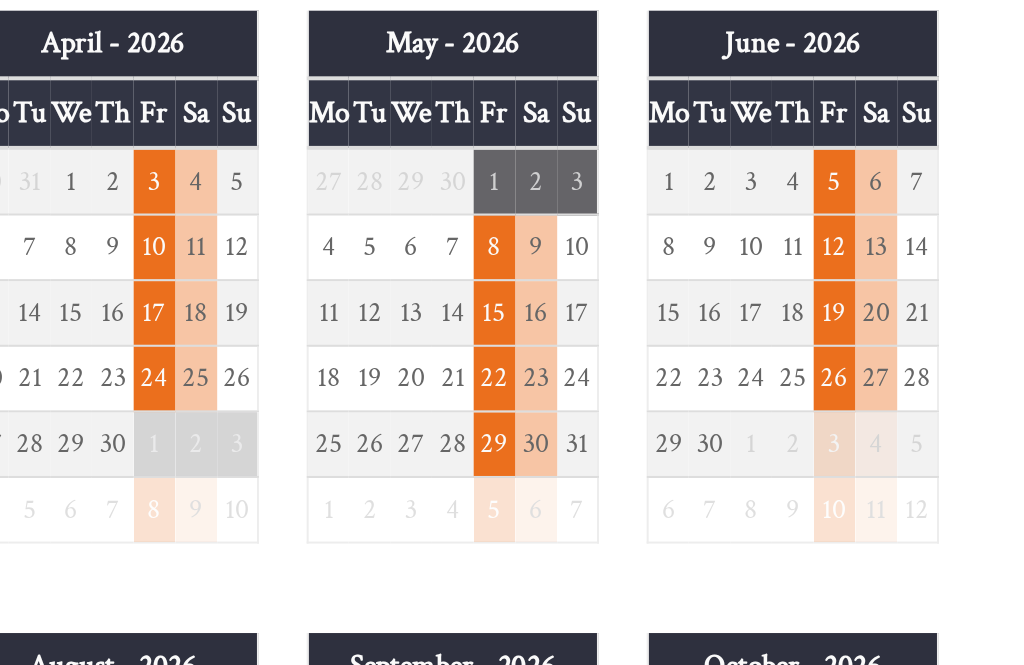 scroll, scrollTop: 930, scrollLeft: 0, axis: vertical 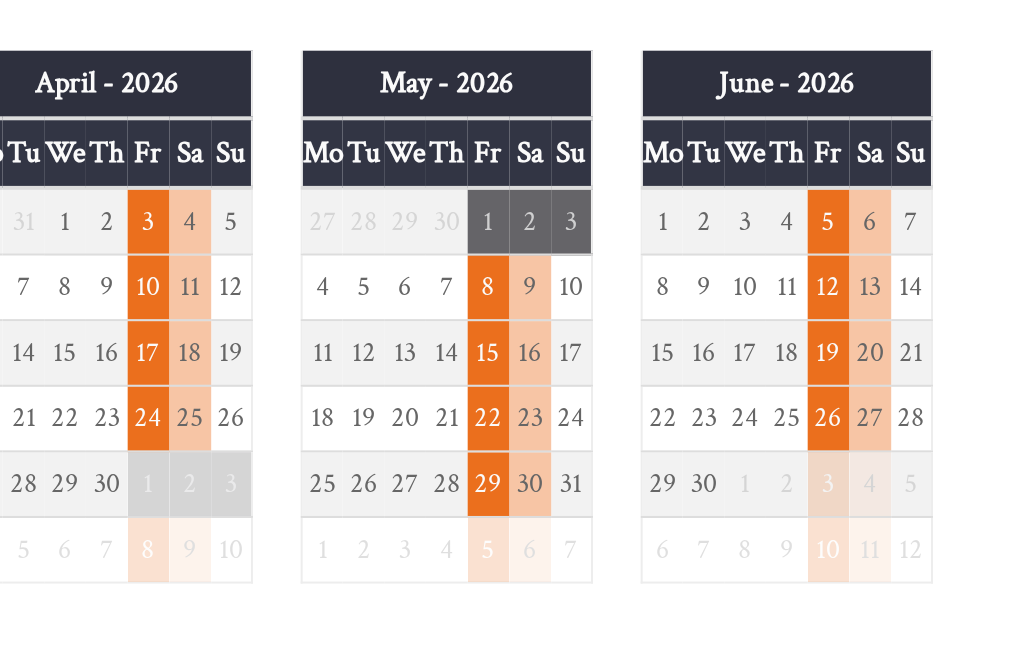 click on "1" at bounding box center [724, 384] 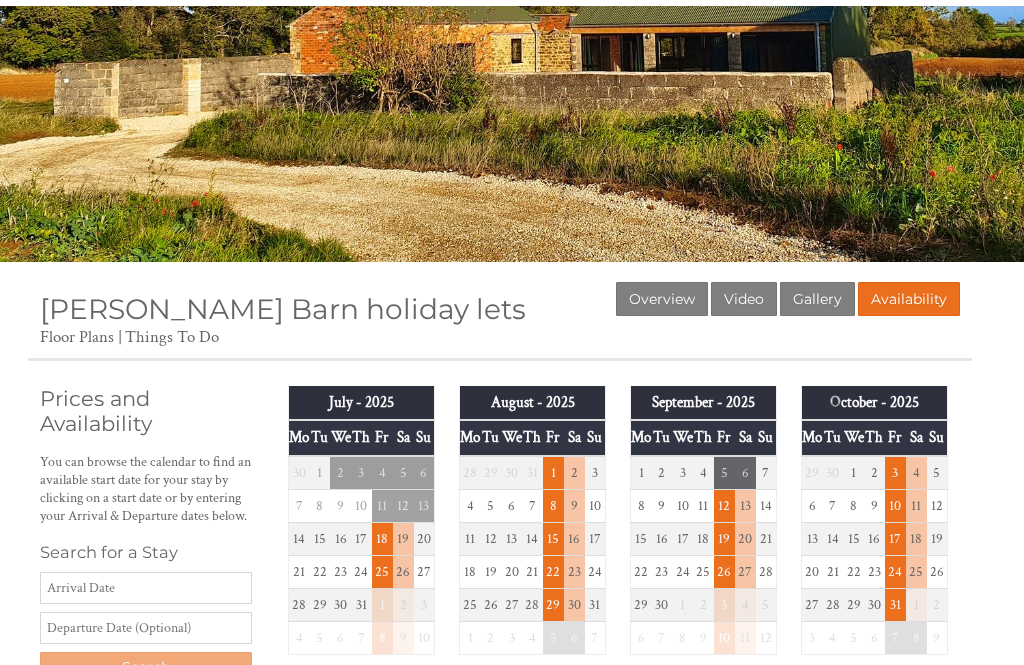 scroll, scrollTop: 218, scrollLeft: 0, axis: vertical 